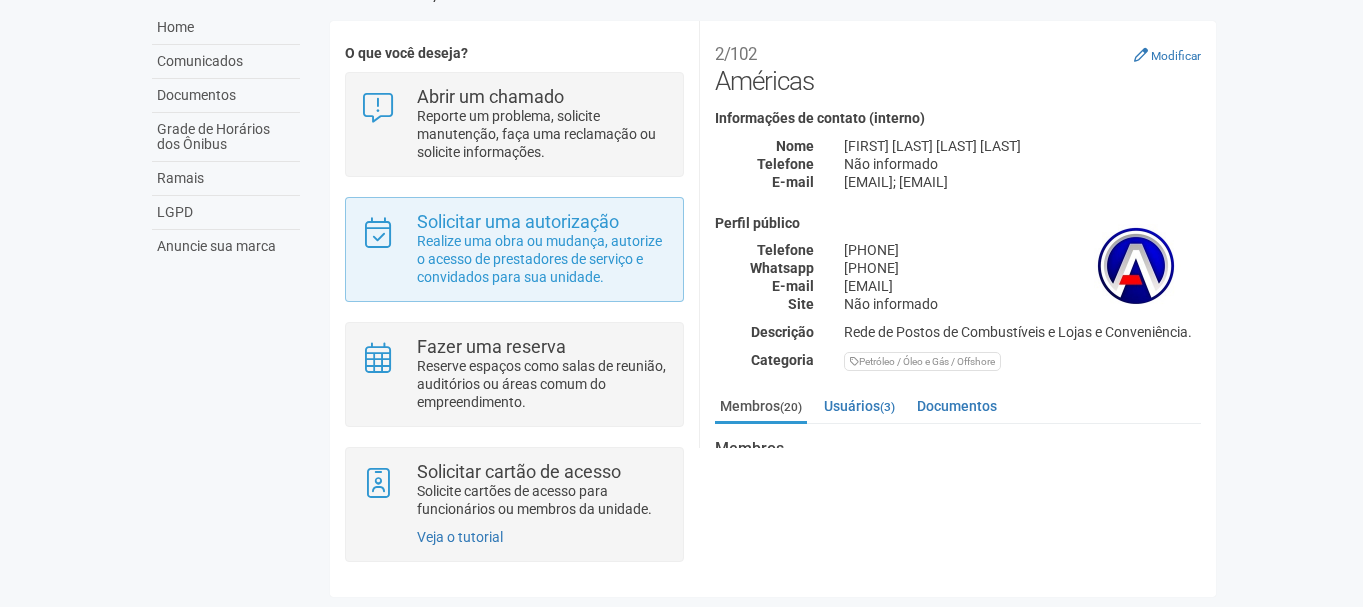 scroll, scrollTop: 144, scrollLeft: 0, axis: vertical 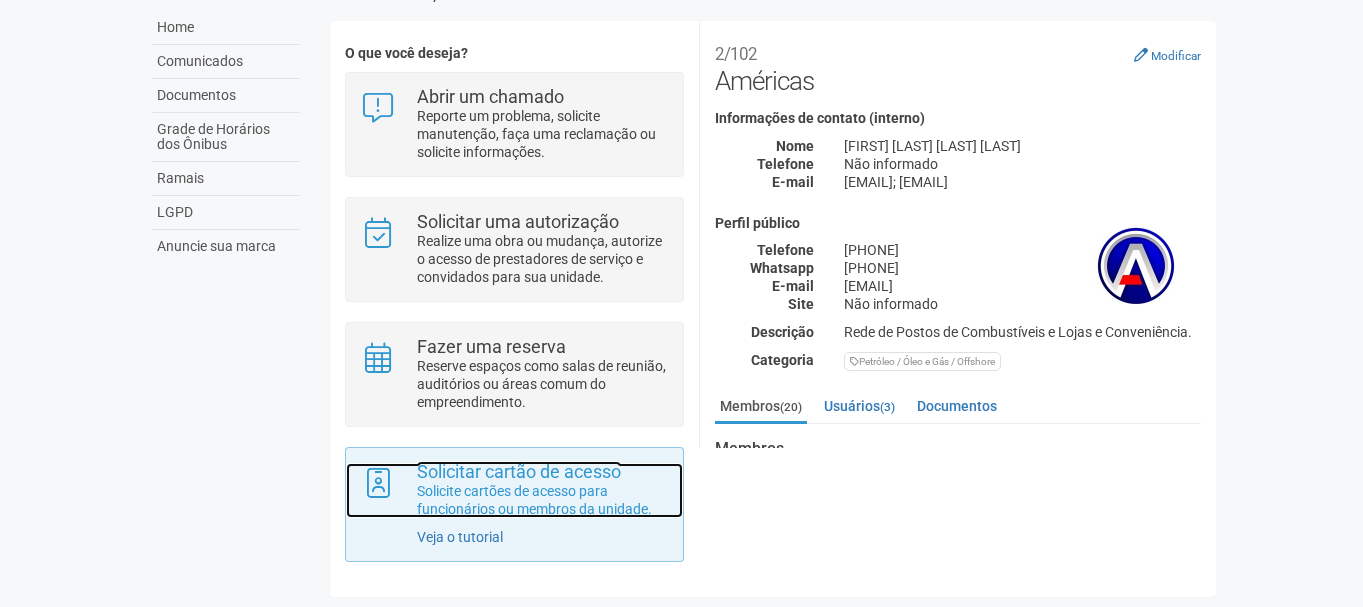 click on "Solicite cartões de acesso para funcionários ou membros da unidade." at bounding box center [542, 500] 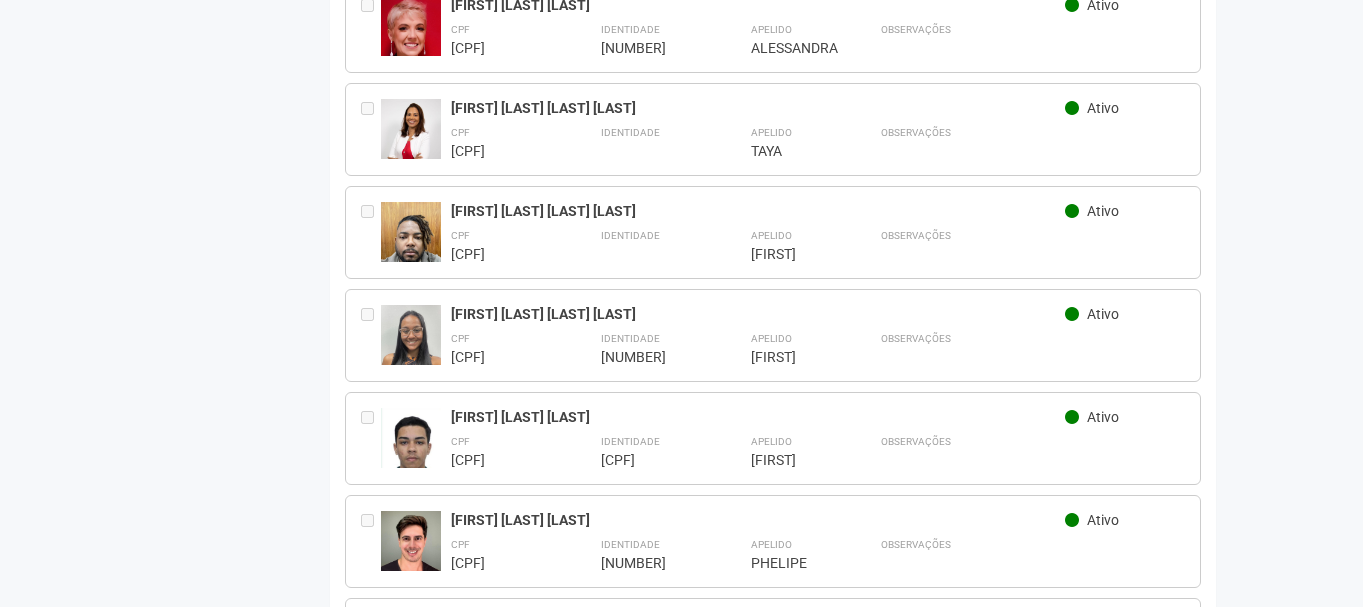 scroll, scrollTop: 800, scrollLeft: 0, axis: vertical 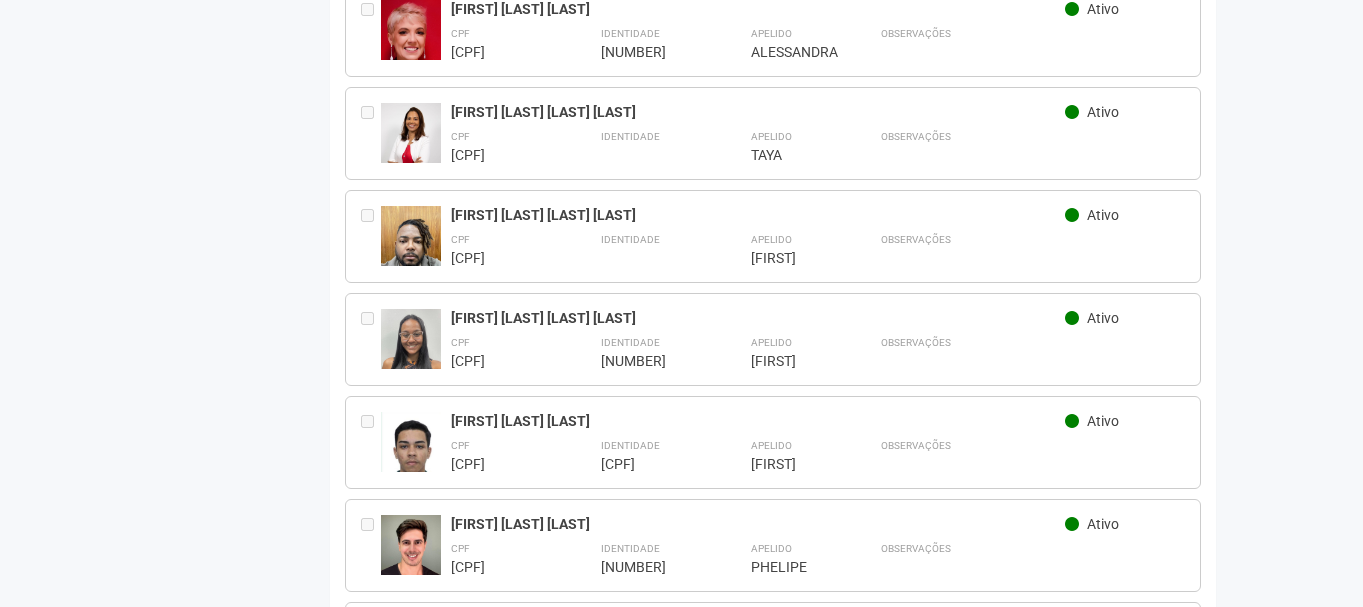 click at bounding box center (1072, 215) 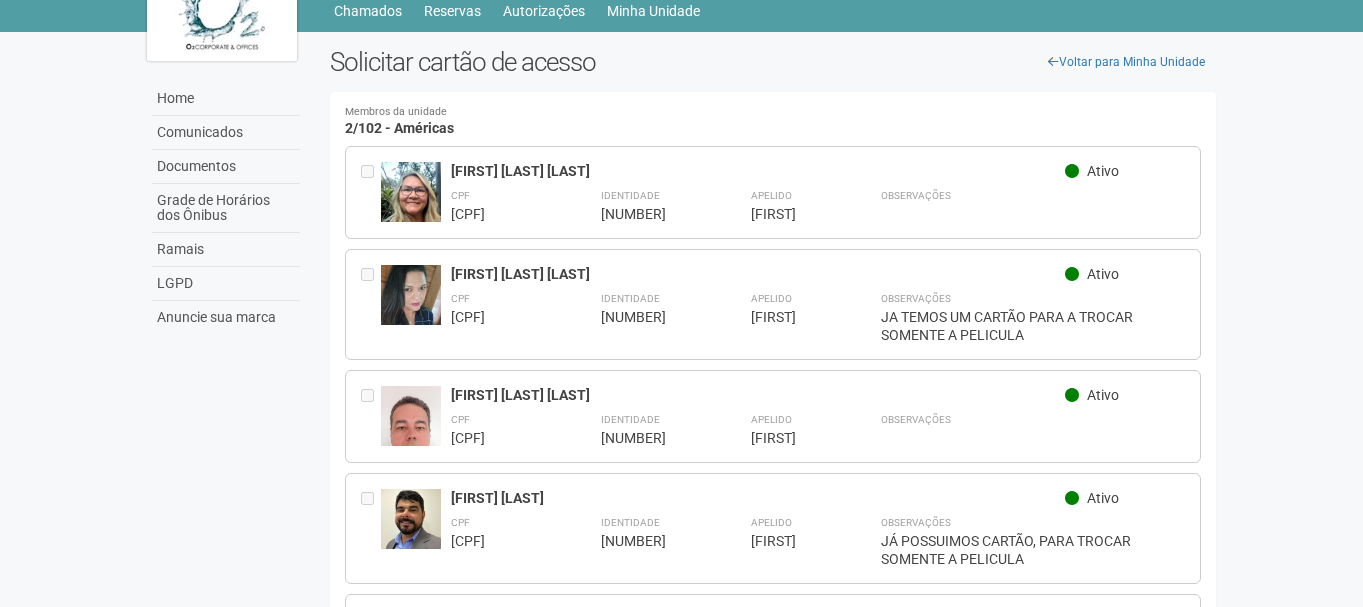 scroll, scrollTop: 0, scrollLeft: 0, axis: both 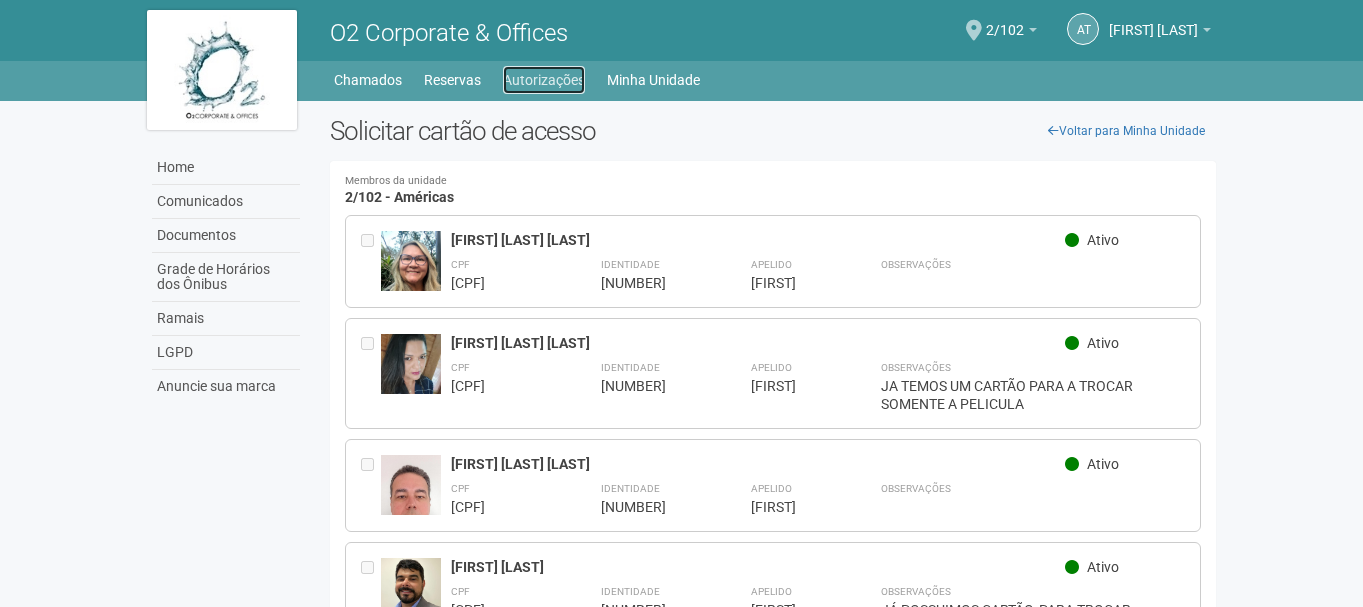 click on "Autorizações" at bounding box center (544, 80) 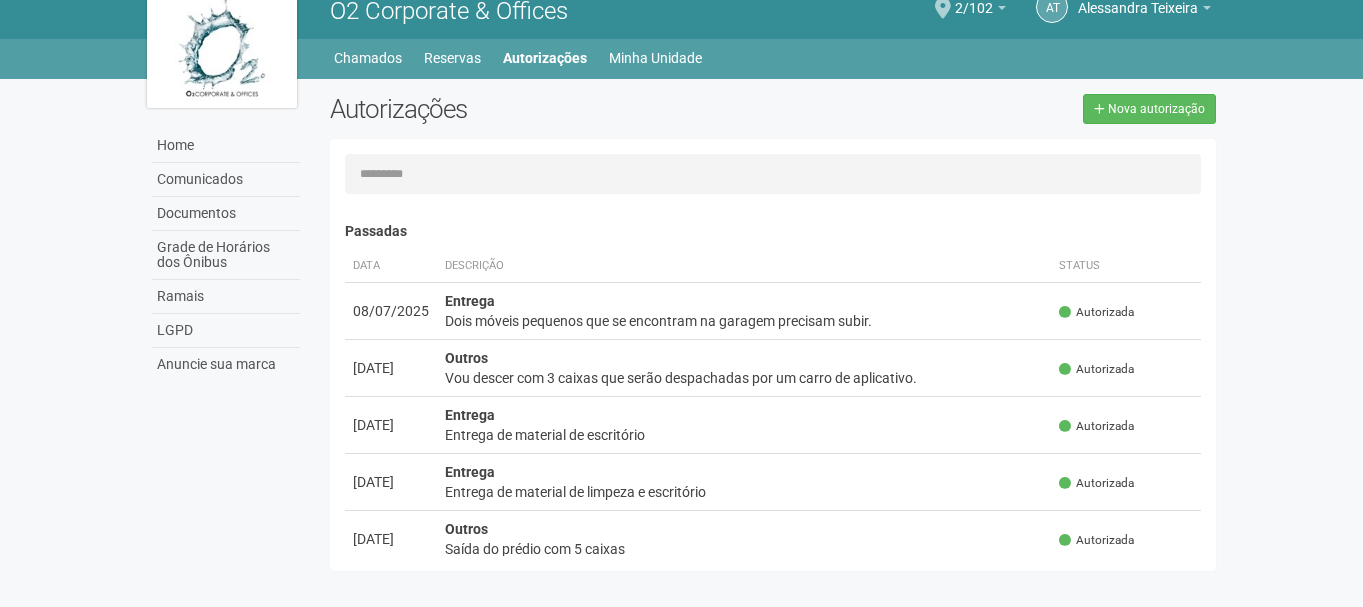 scroll, scrollTop: 31, scrollLeft: 0, axis: vertical 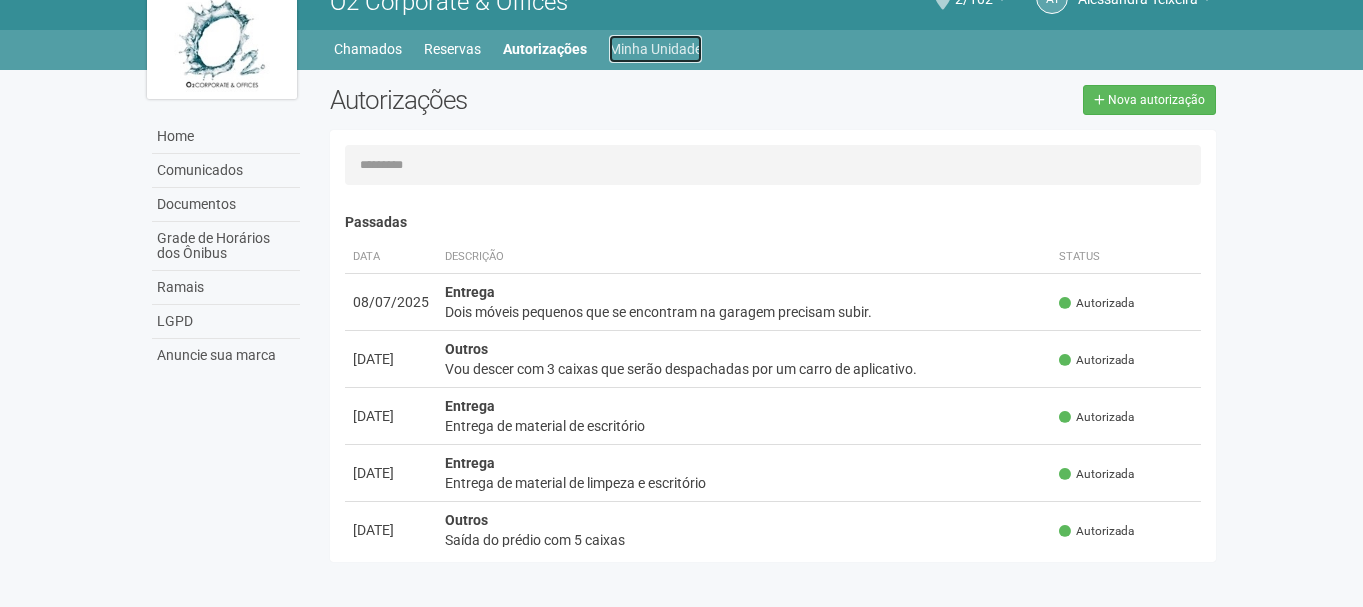 click on "Minha Unidade" at bounding box center (655, 49) 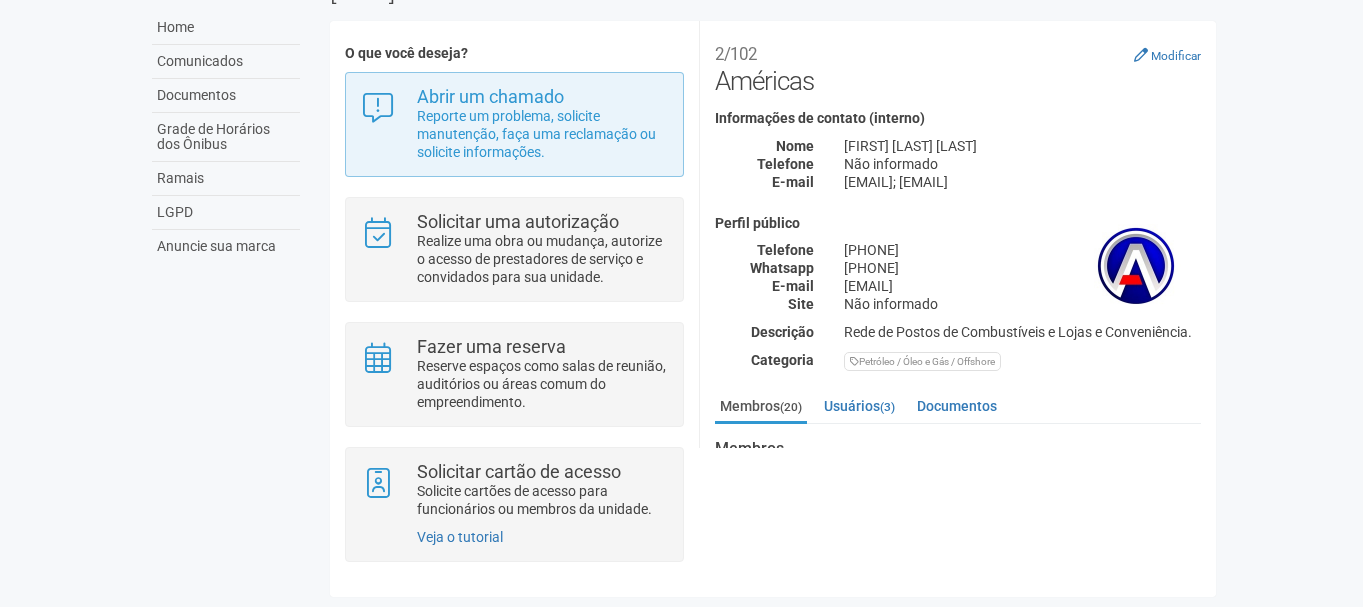 scroll, scrollTop: 144, scrollLeft: 0, axis: vertical 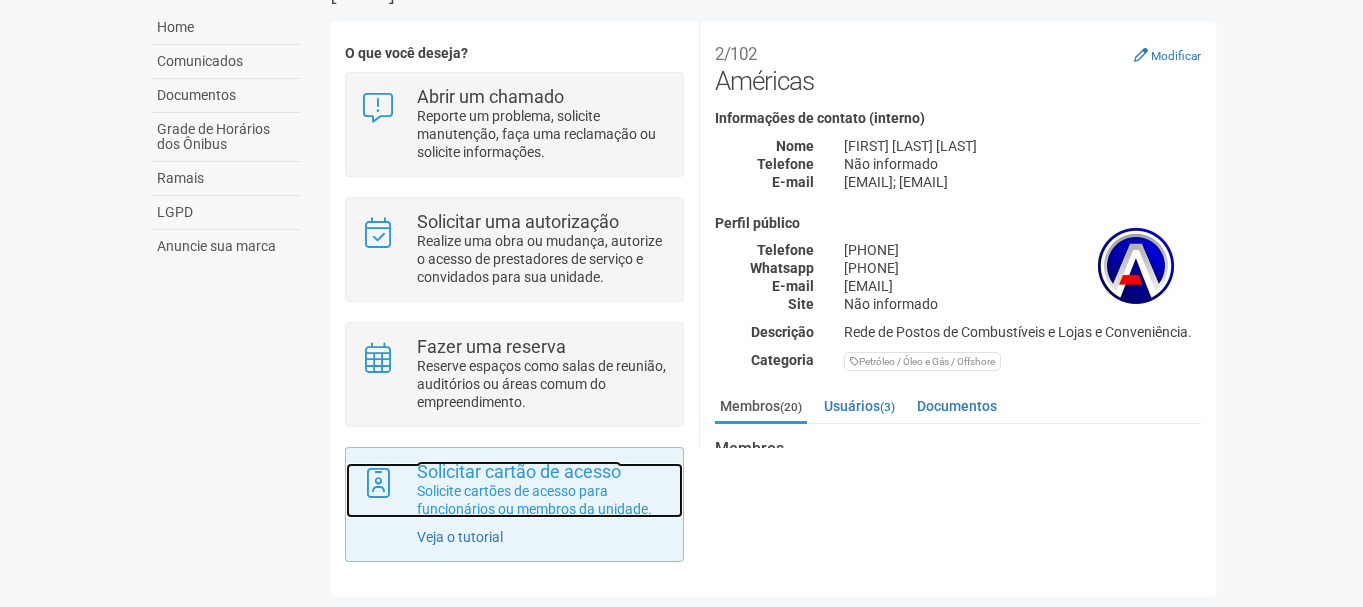 click on "Solicitar cartão de acesso" at bounding box center (519, 471) 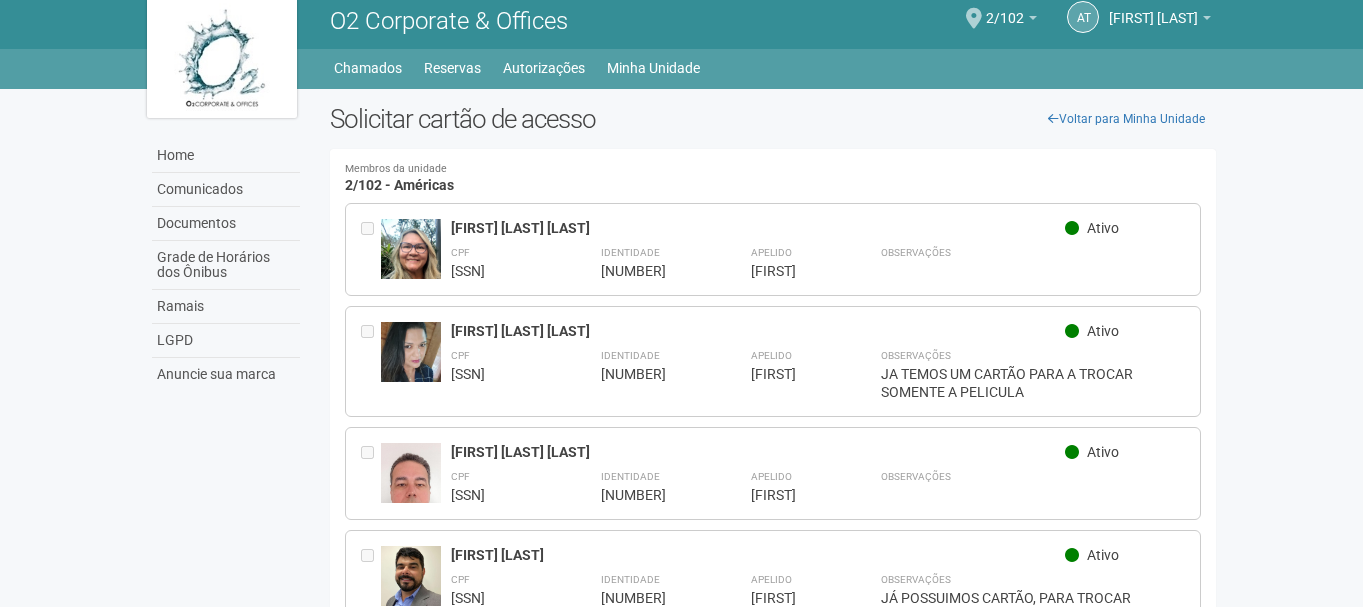 scroll, scrollTop: 0, scrollLeft: 0, axis: both 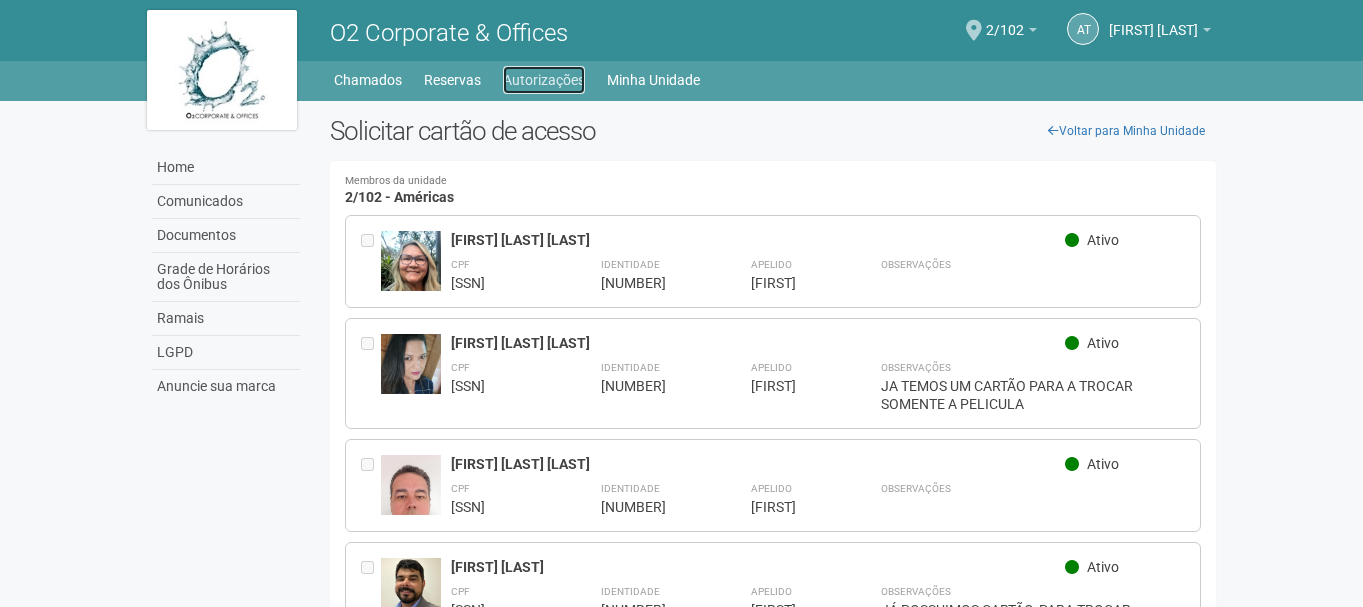 click on "Autorizações" at bounding box center [544, 80] 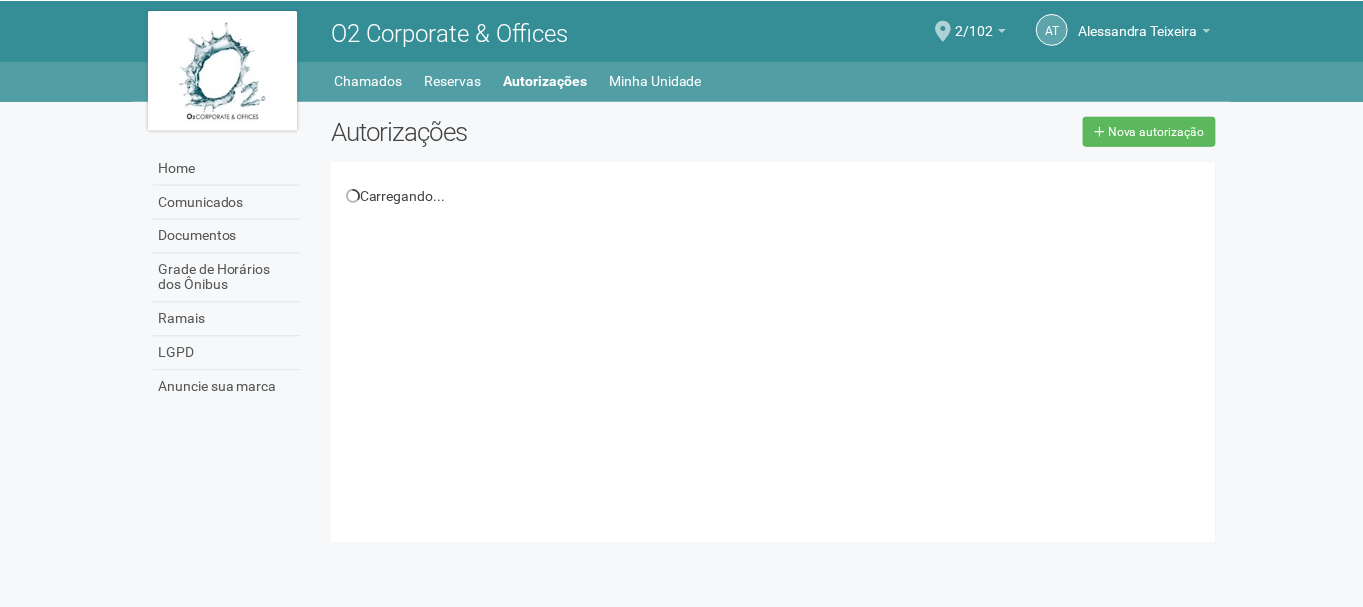 scroll, scrollTop: 0, scrollLeft: 0, axis: both 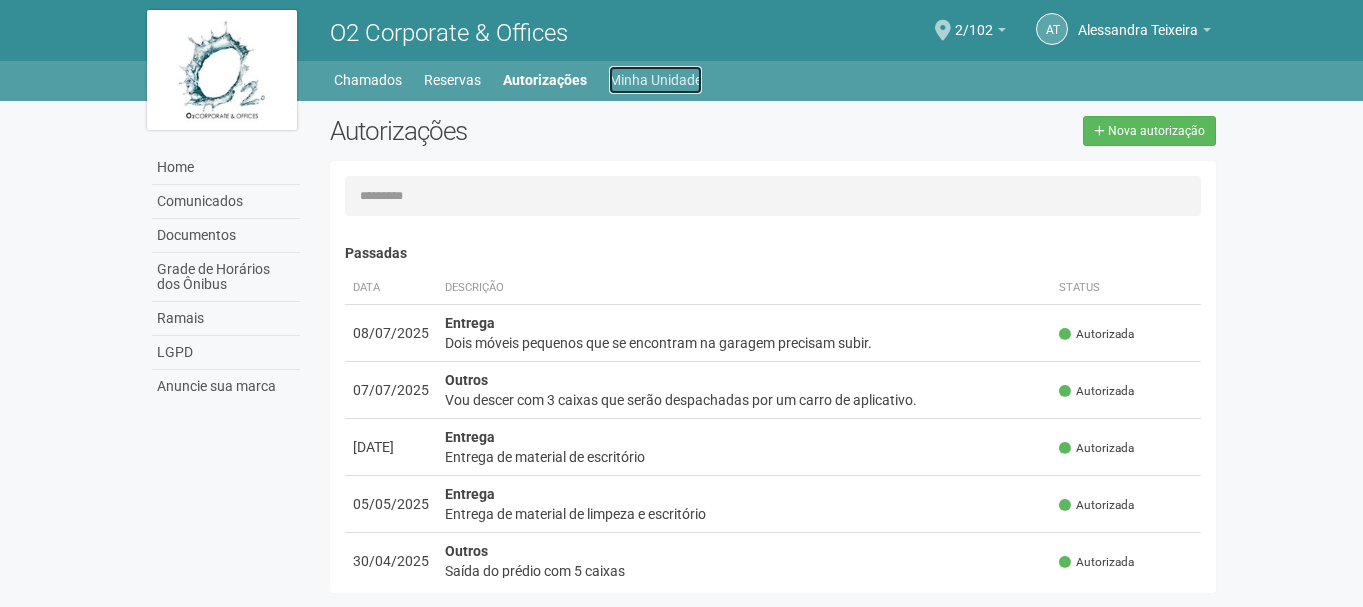 click on "Minha Unidade" at bounding box center (655, 80) 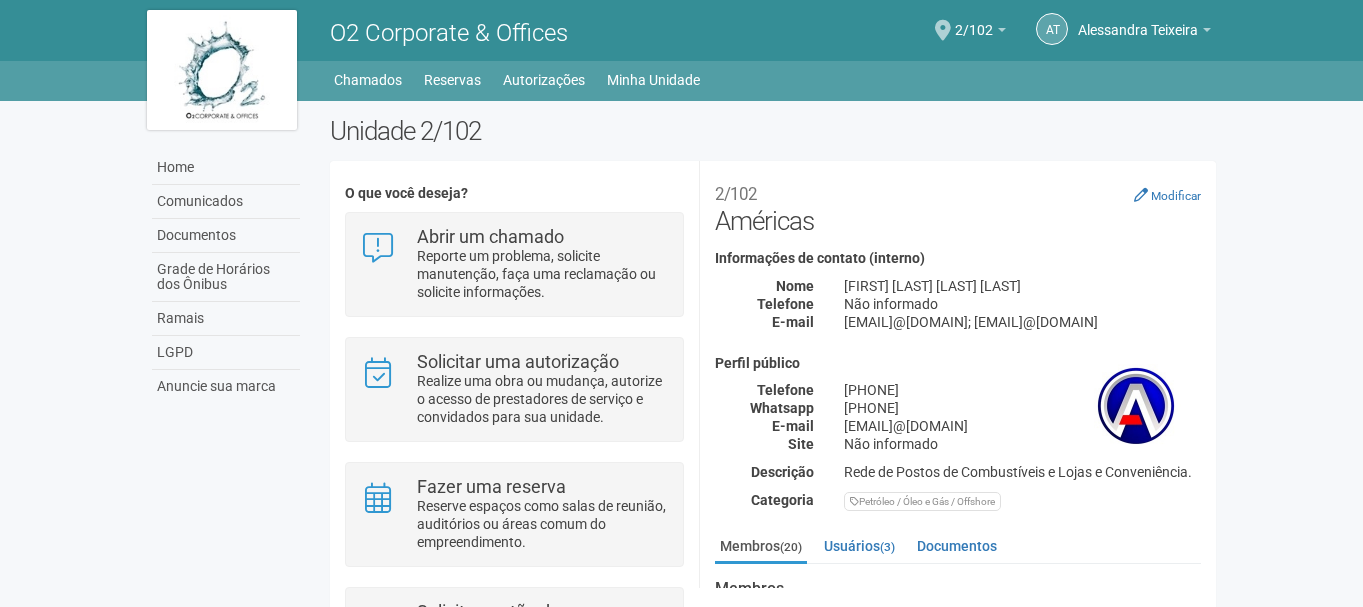 scroll, scrollTop: 0, scrollLeft: 0, axis: both 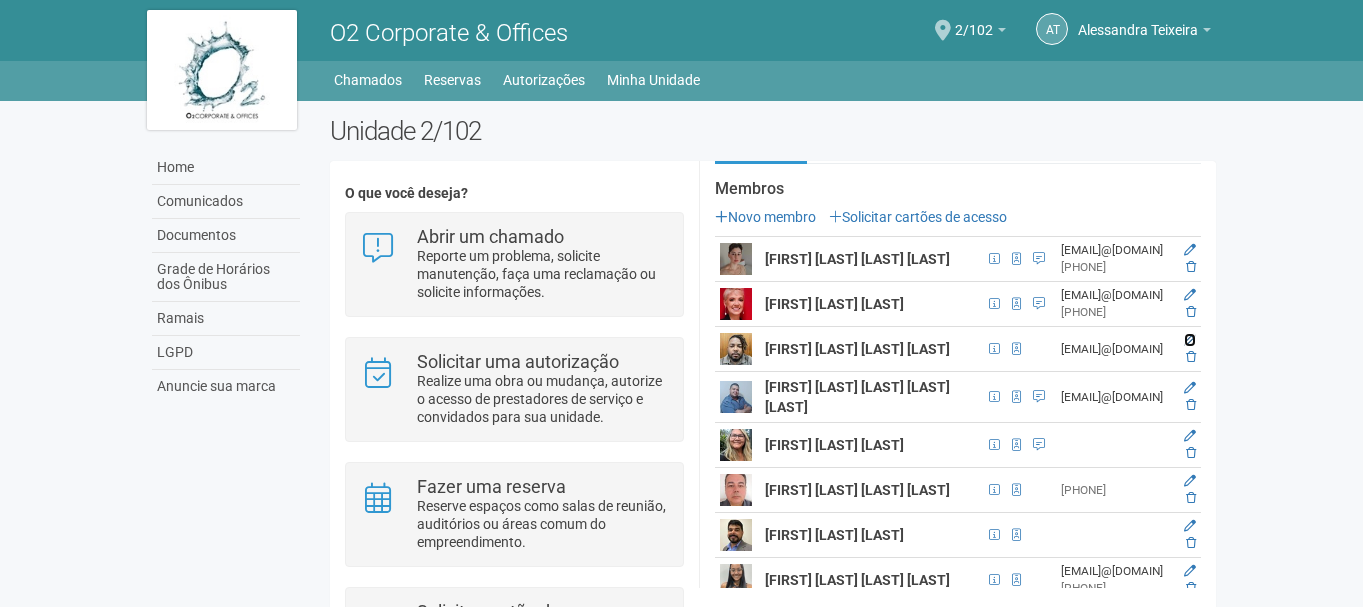 click at bounding box center (1190, 340) 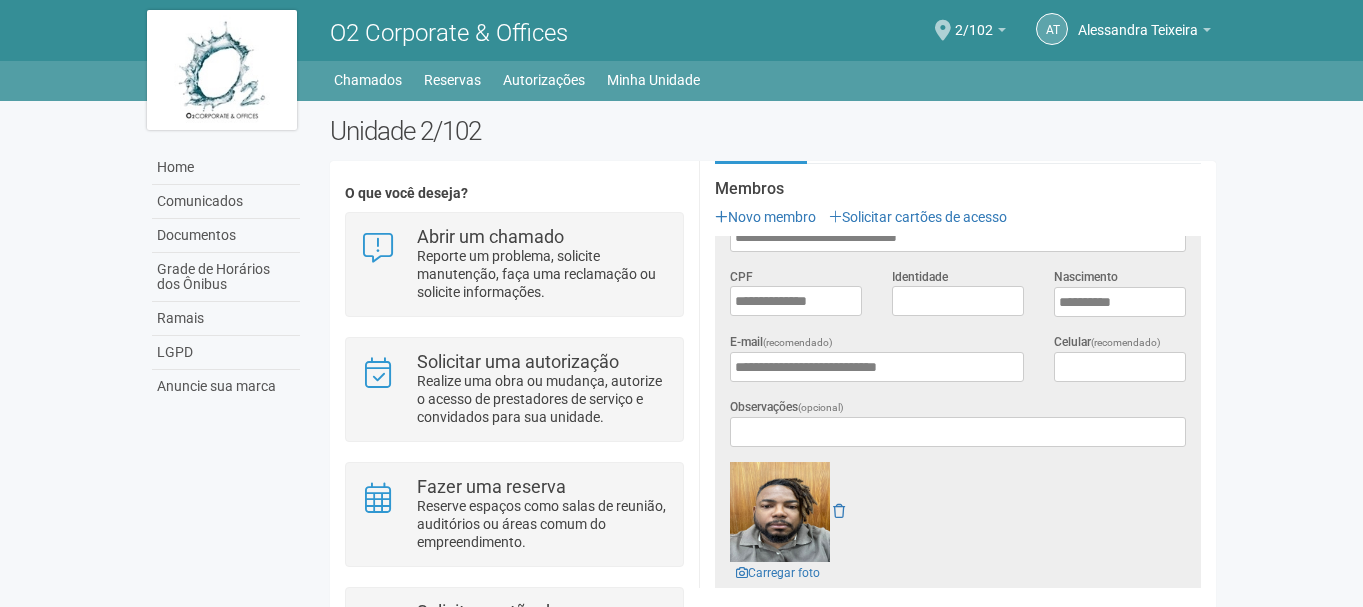 scroll, scrollTop: 0, scrollLeft: 0, axis: both 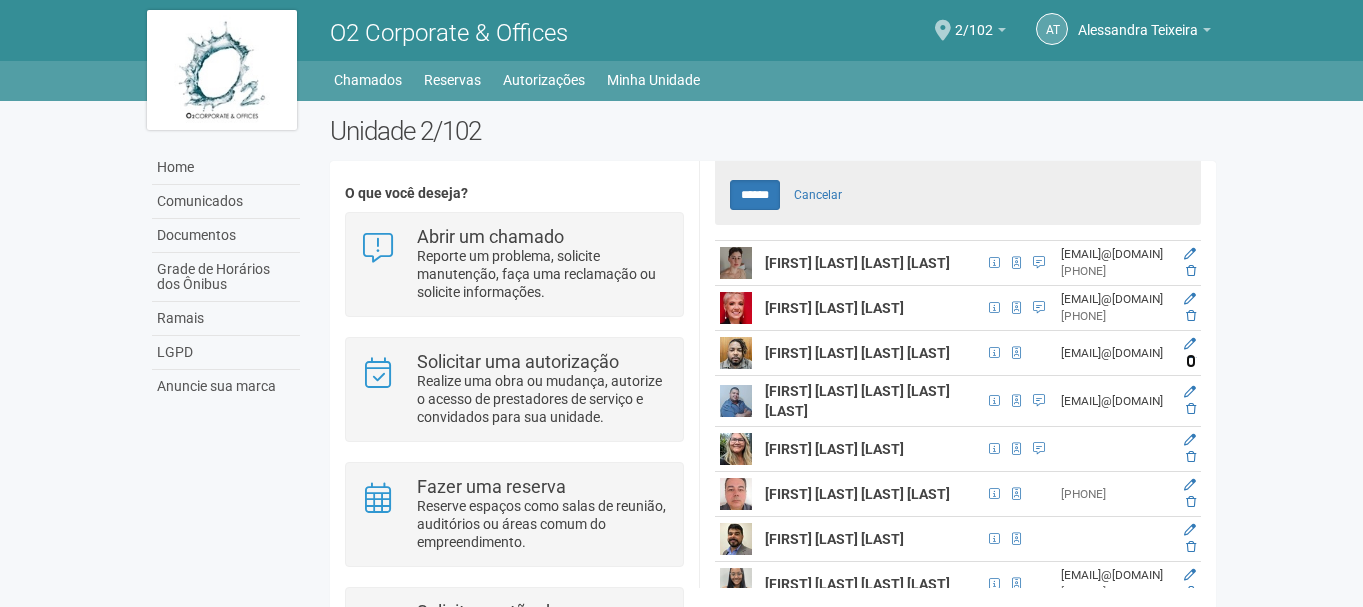 click at bounding box center [1191, 361] 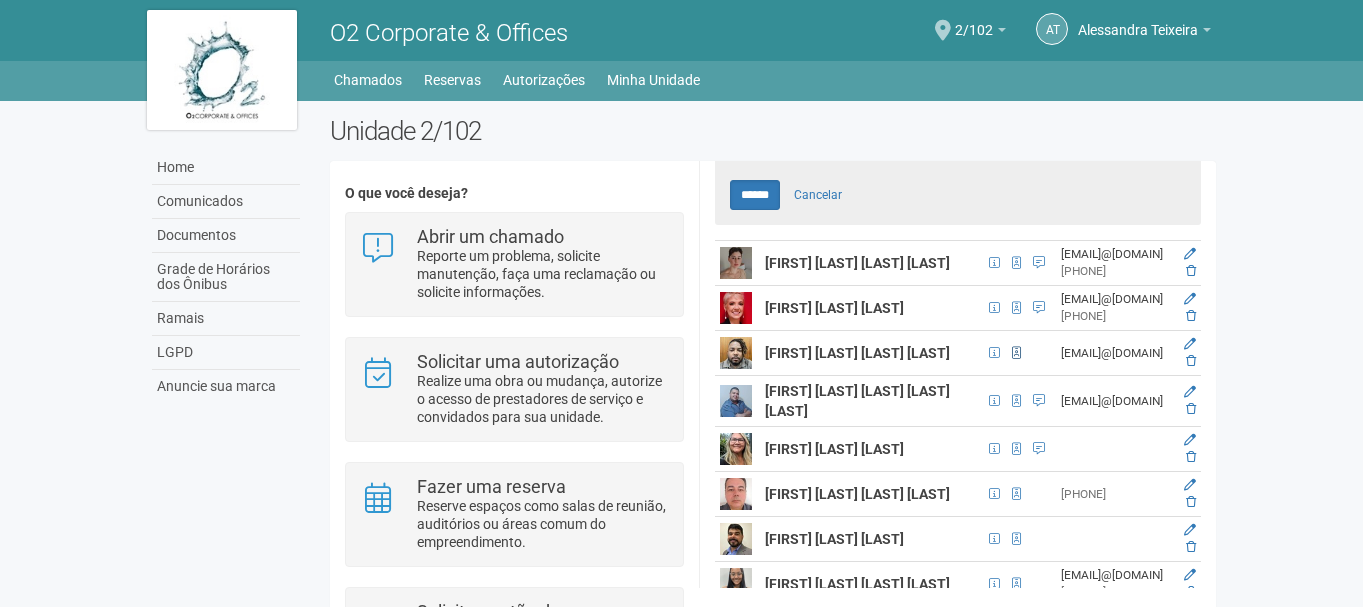 click at bounding box center [1016, 353] 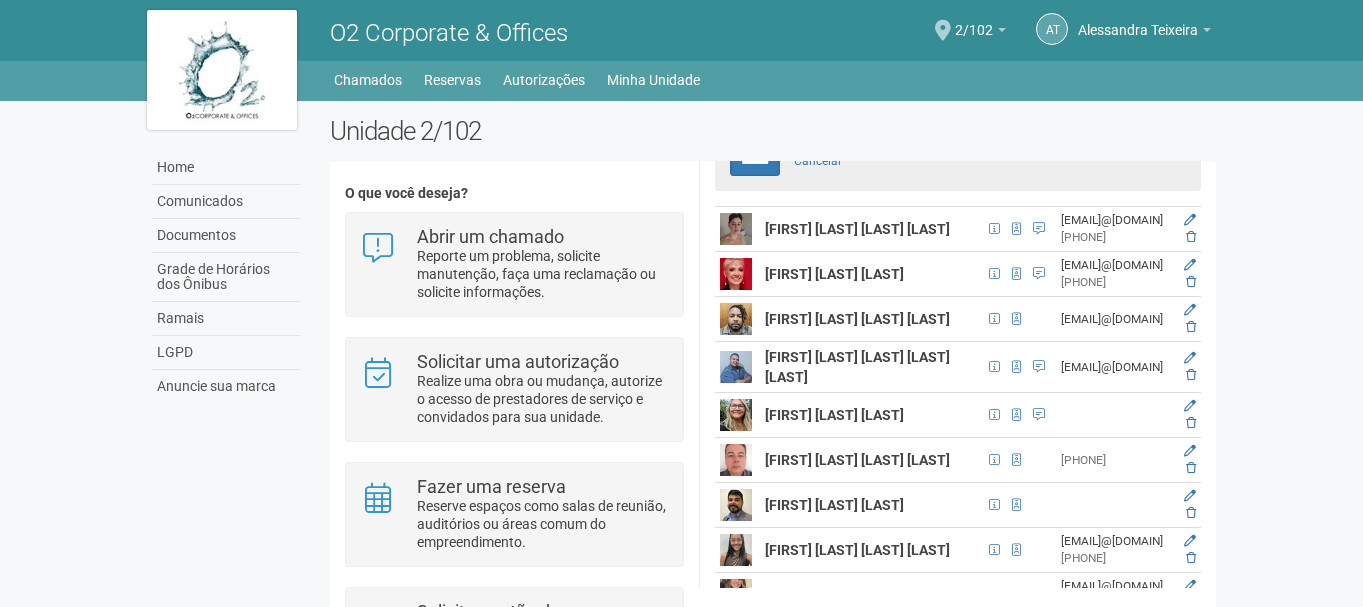 scroll, scrollTop: 900, scrollLeft: 0, axis: vertical 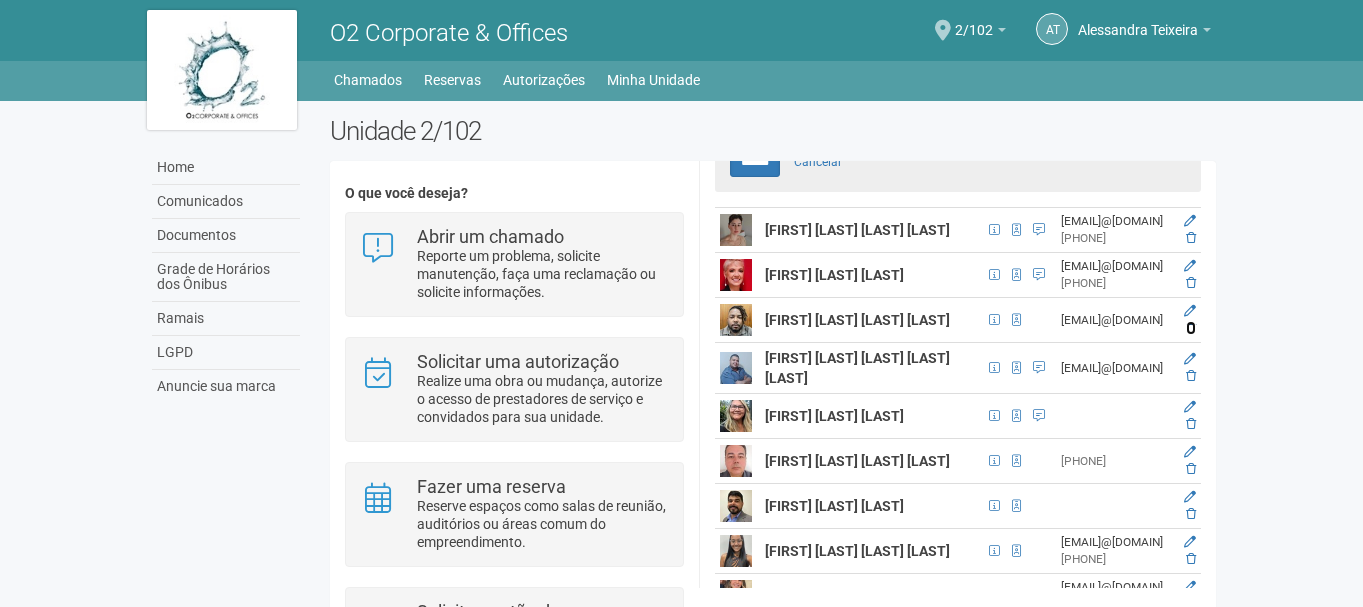 click at bounding box center (1191, 328) 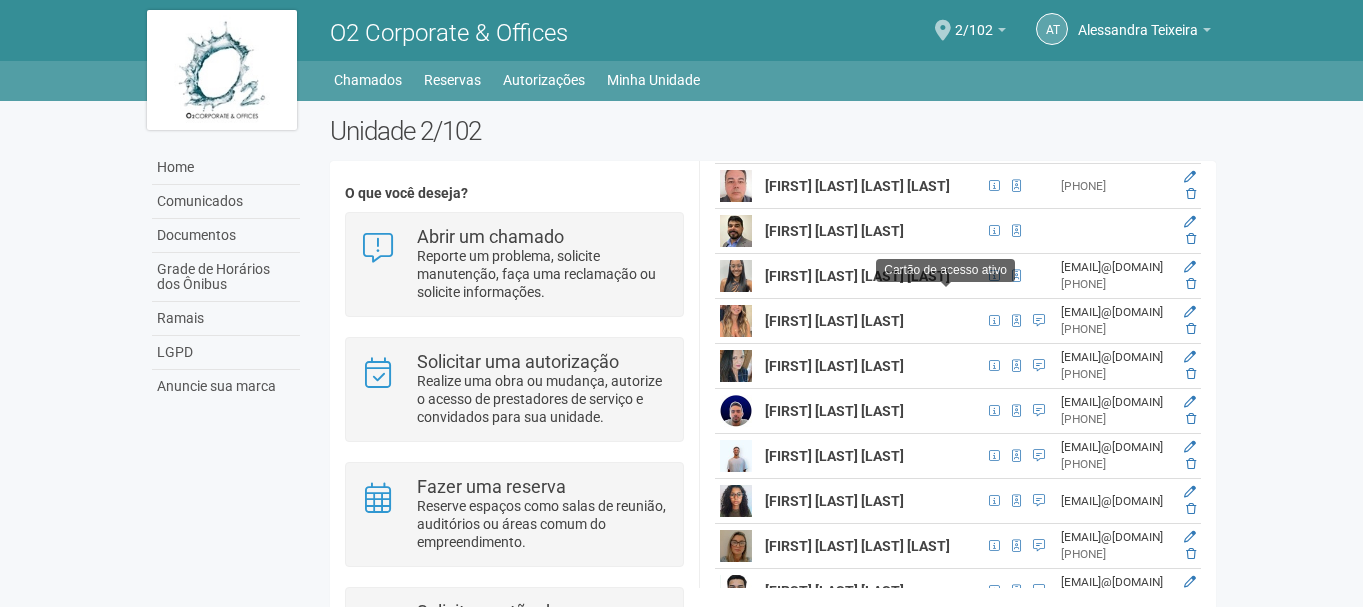 scroll, scrollTop: 1133, scrollLeft: 0, axis: vertical 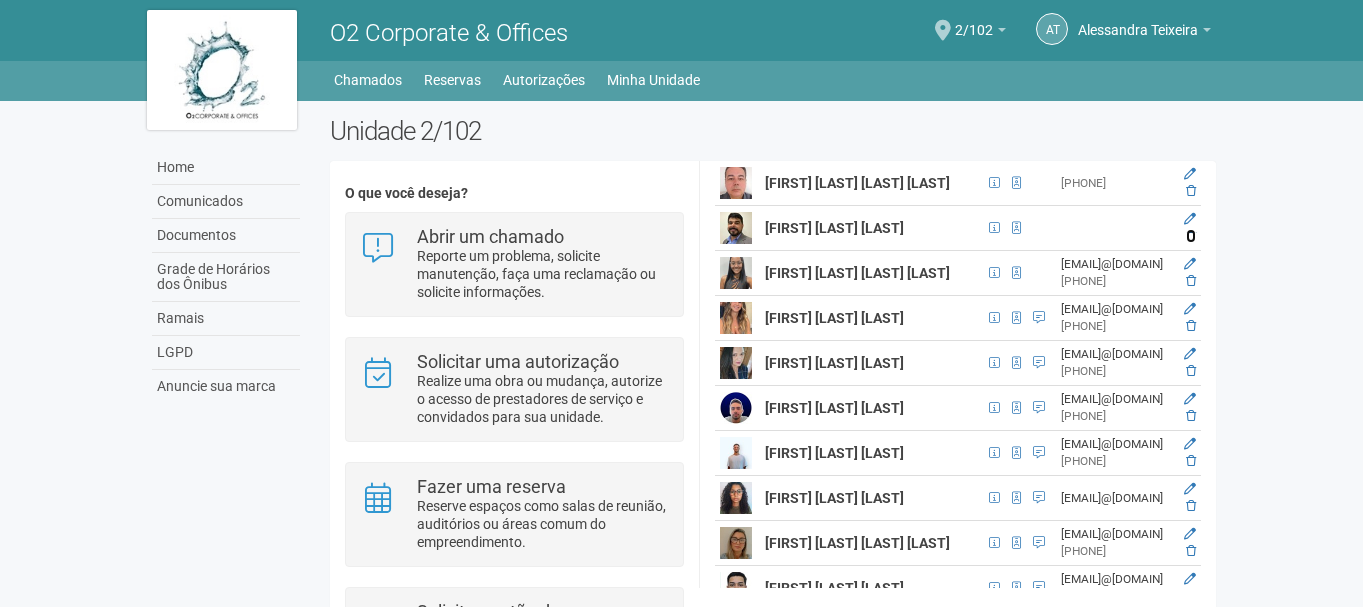 click at bounding box center (1191, 236) 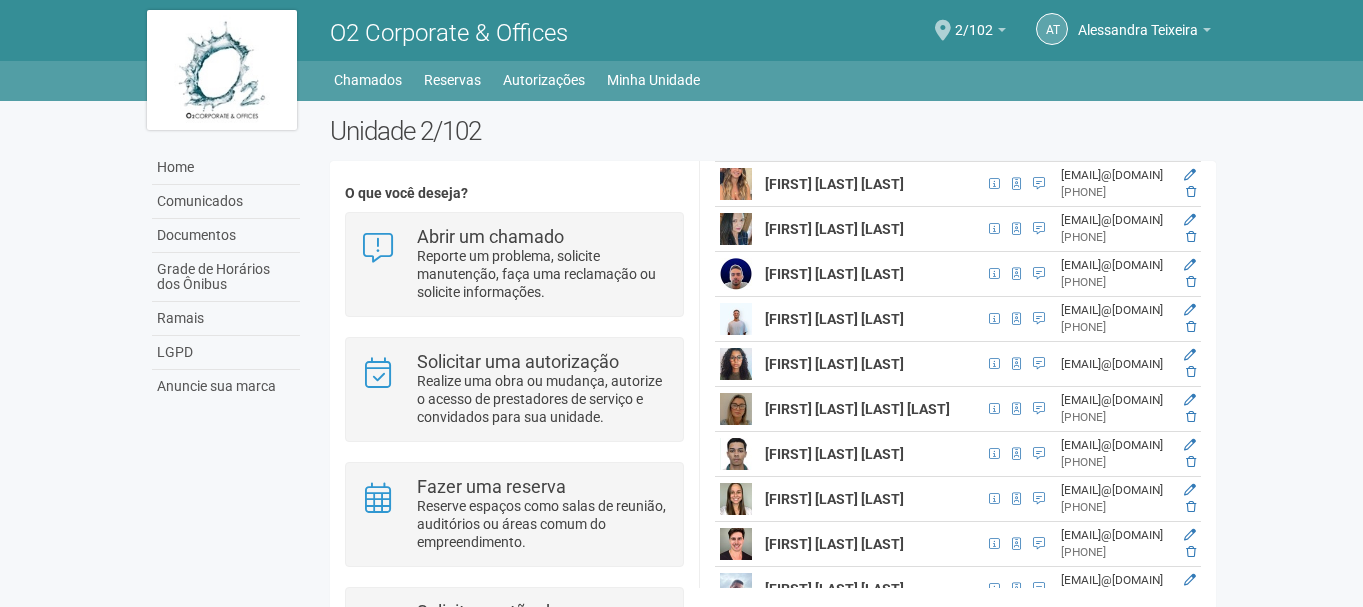 scroll, scrollTop: 1300, scrollLeft: 0, axis: vertical 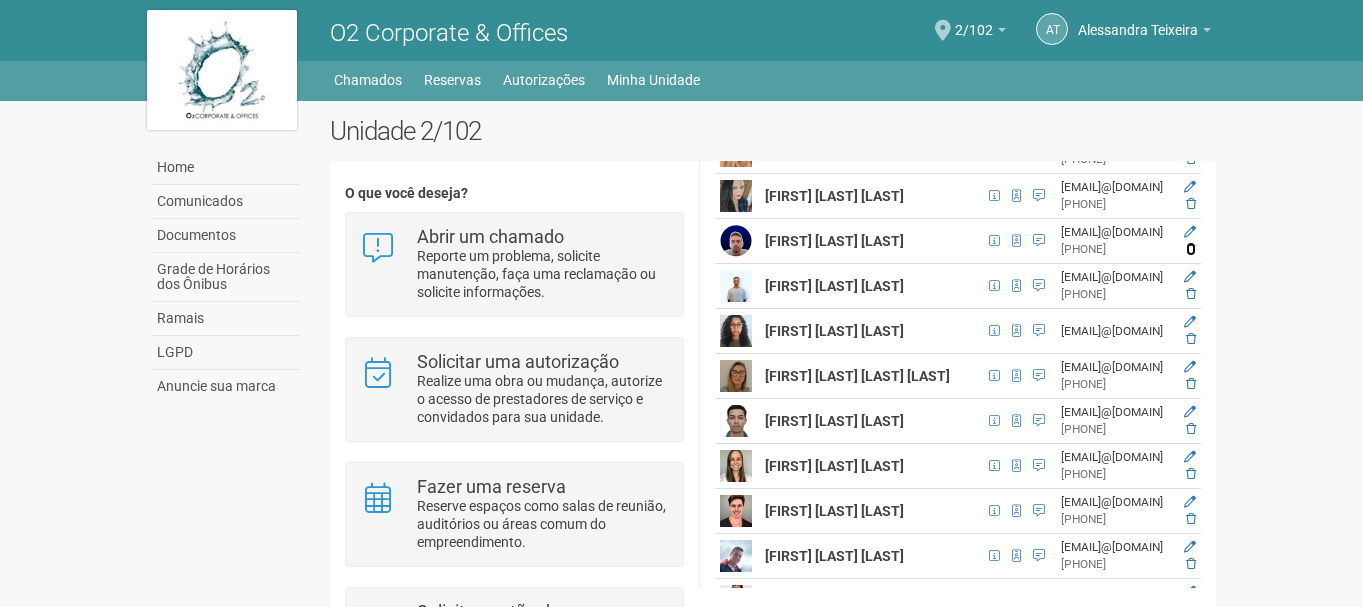 click at bounding box center (1191, 249) 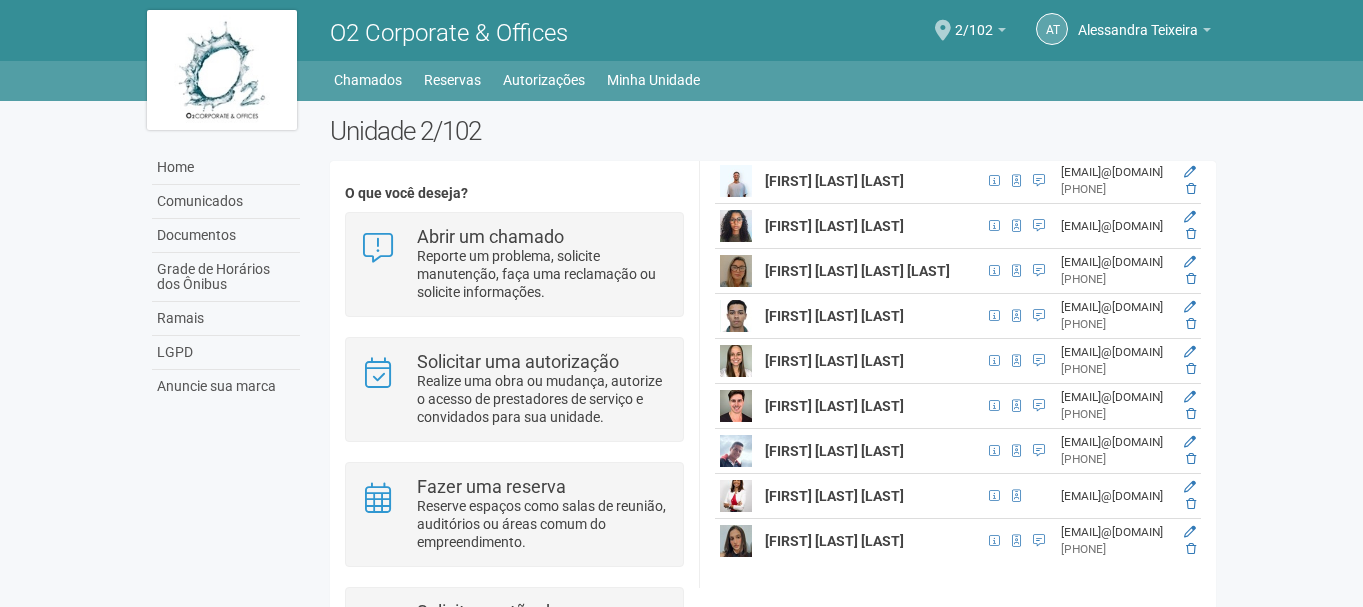 scroll, scrollTop: 1557, scrollLeft: 0, axis: vertical 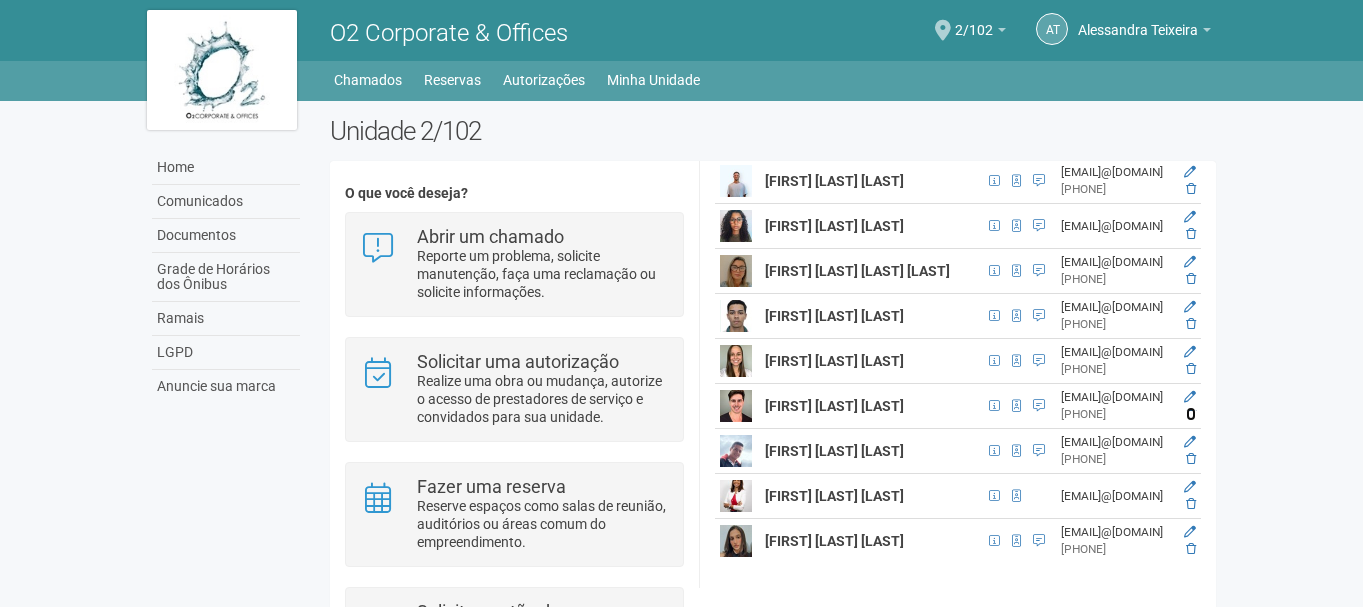 click at bounding box center (1191, 414) 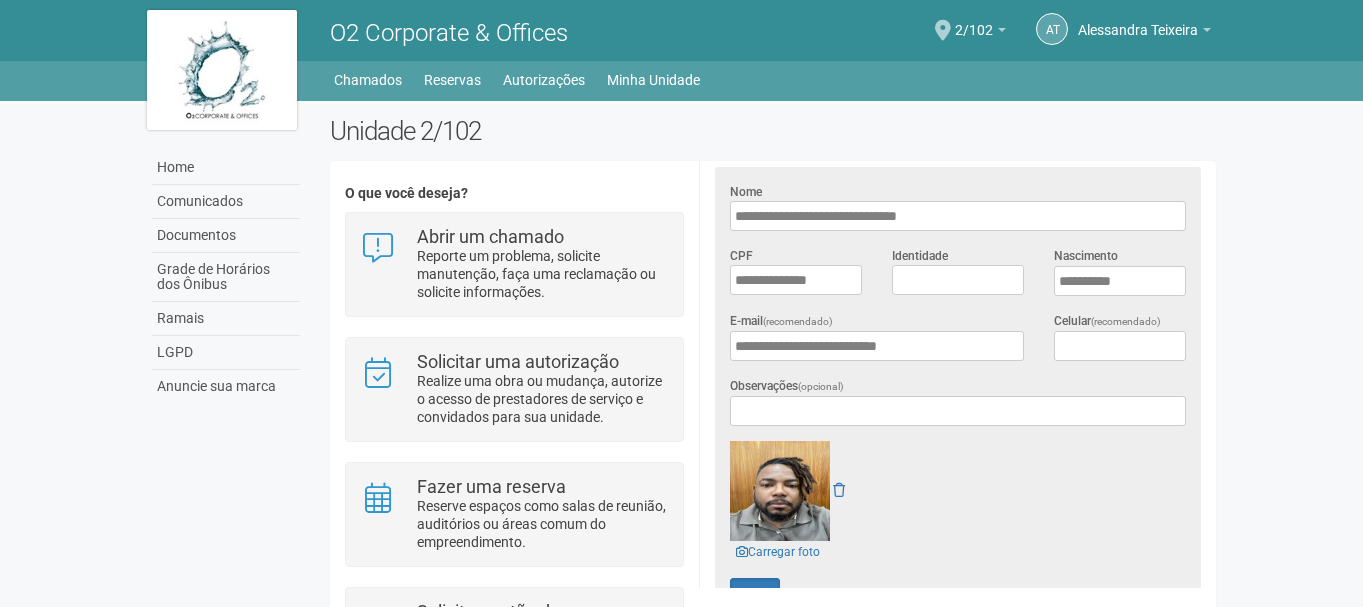scroll, scrollTop: 386, scrollLeft: 0, axis: vertical 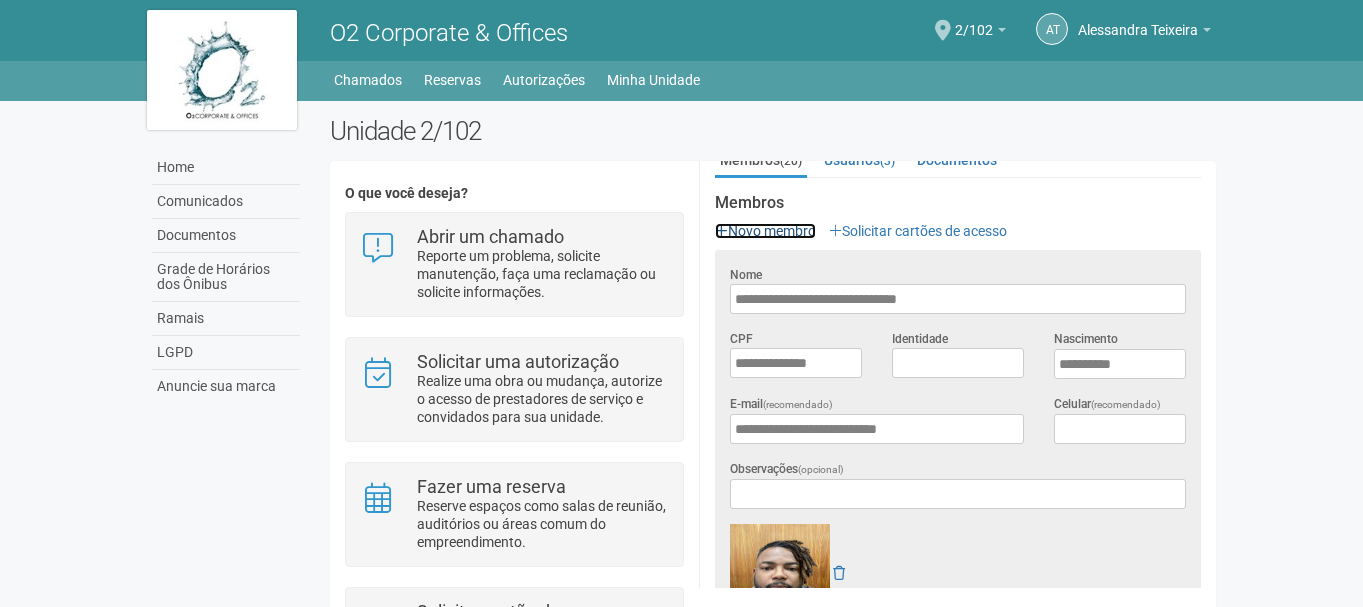 click on "Novo membro" at bounding box center [765, 231] 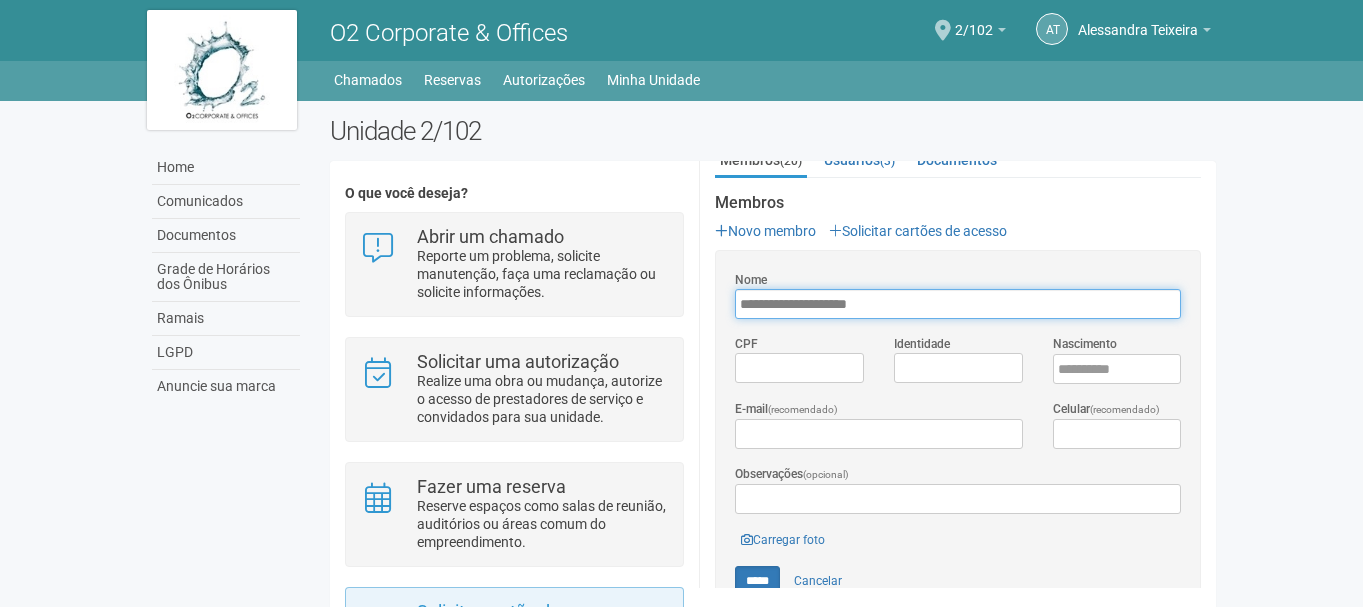 type on "**********" 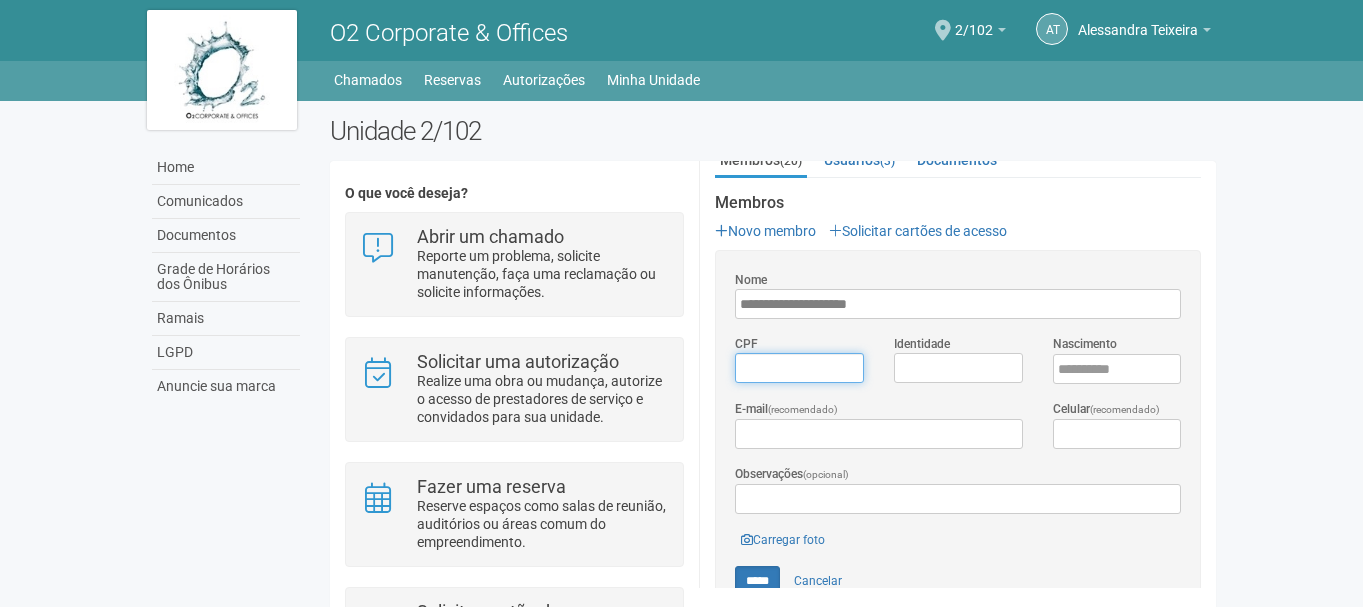type on "*********" 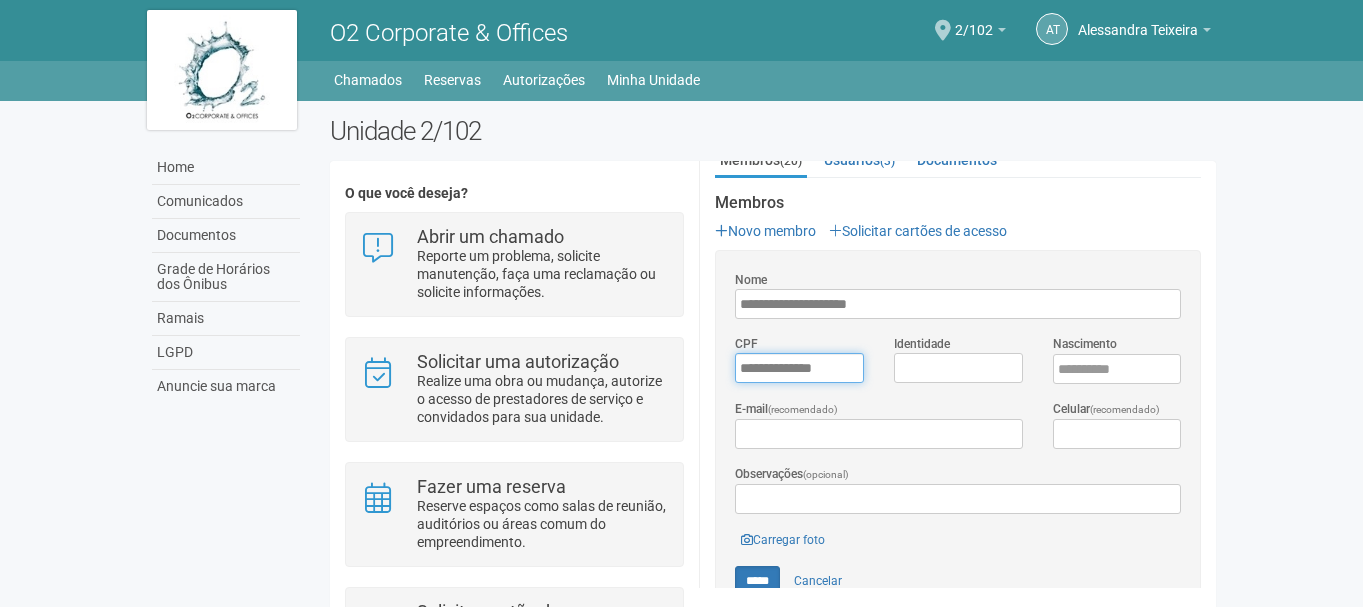 click on "*********" at bounding box center [799, 368] 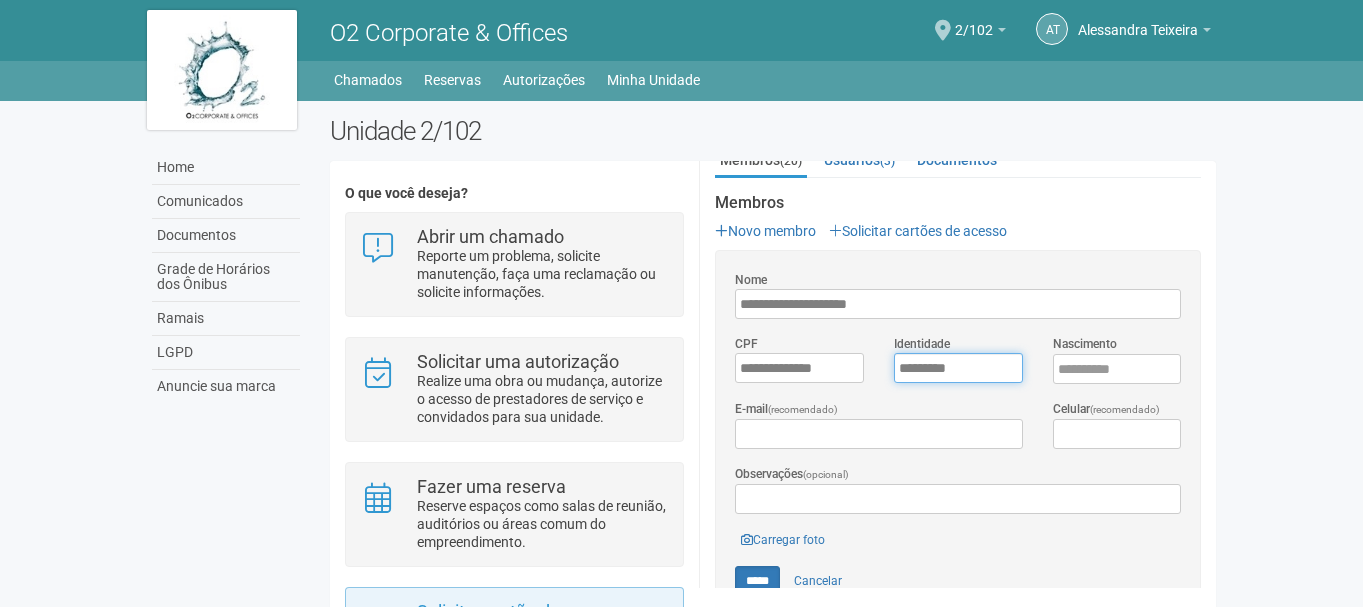 type on "*********" 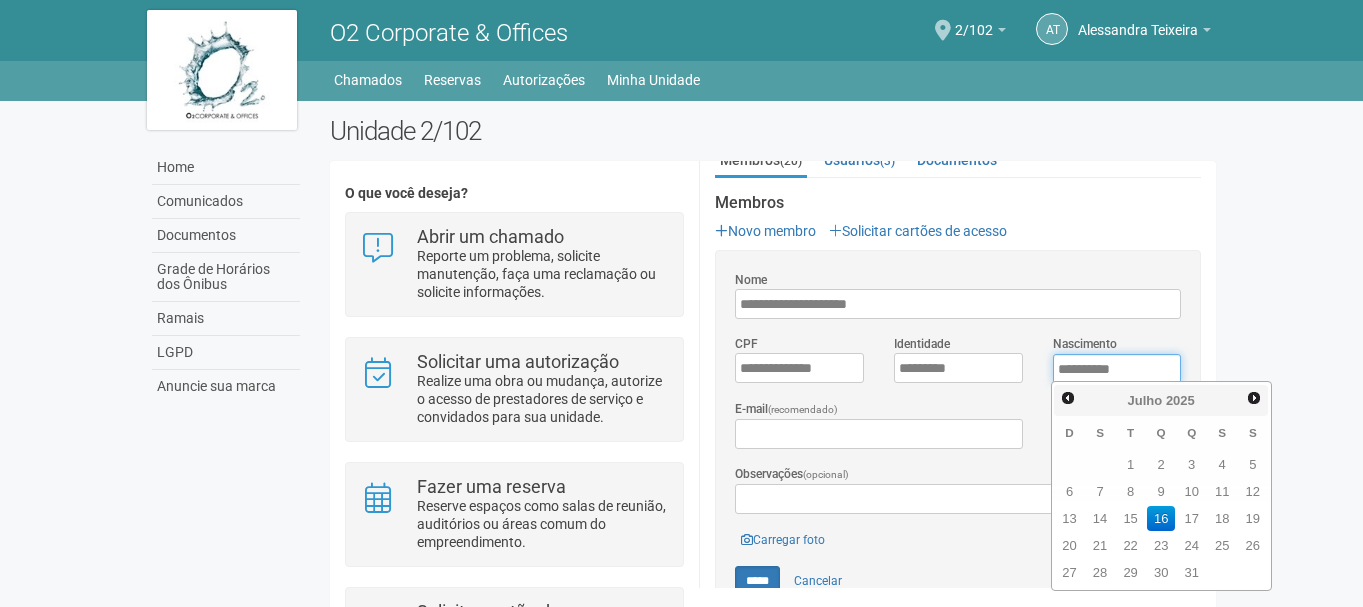 drag, startPoint x: 1143, startPoint y: 366, endPoint x: 1018, endPoint y: 375, distance: 125.32358 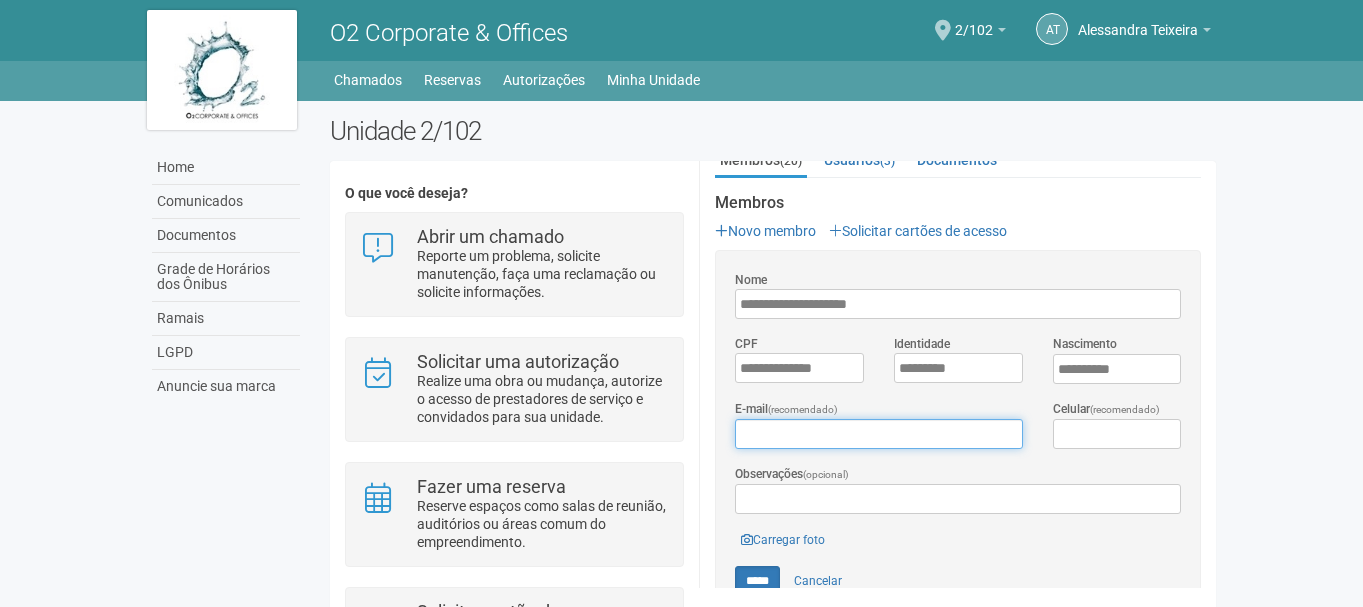 click on "E-mail  (recomendado)" at bounding box center [878, 434] 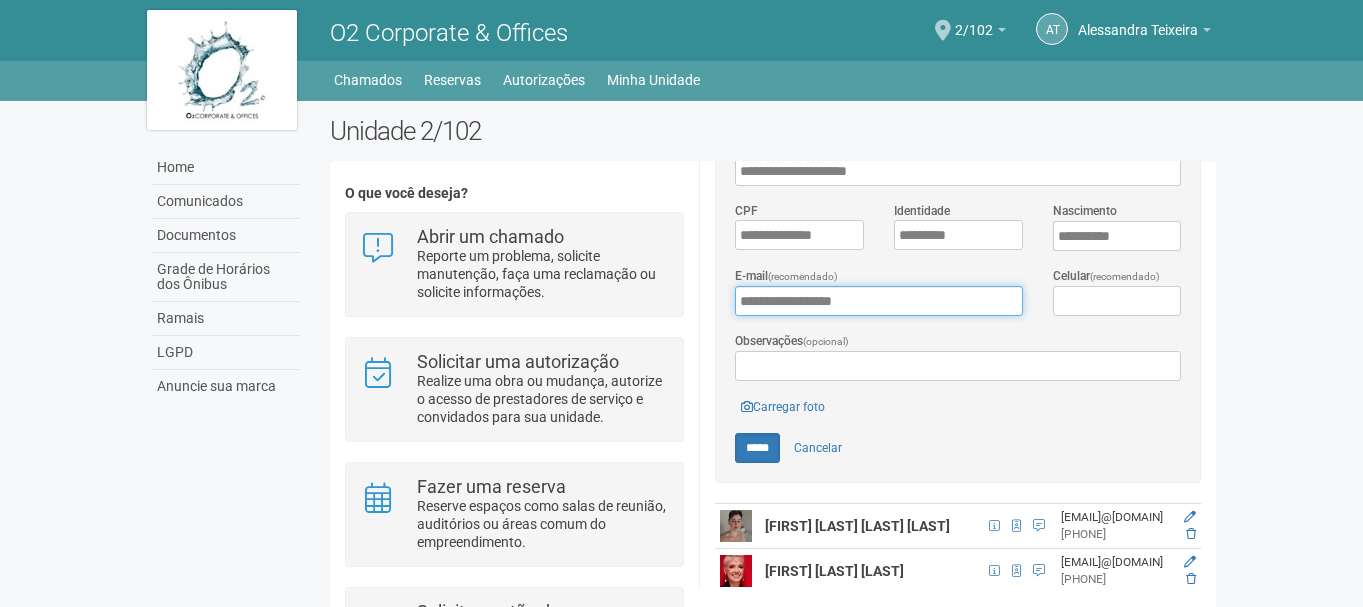 scroll, scrollTop: 553, scrollLeft: 0, axis: vertical 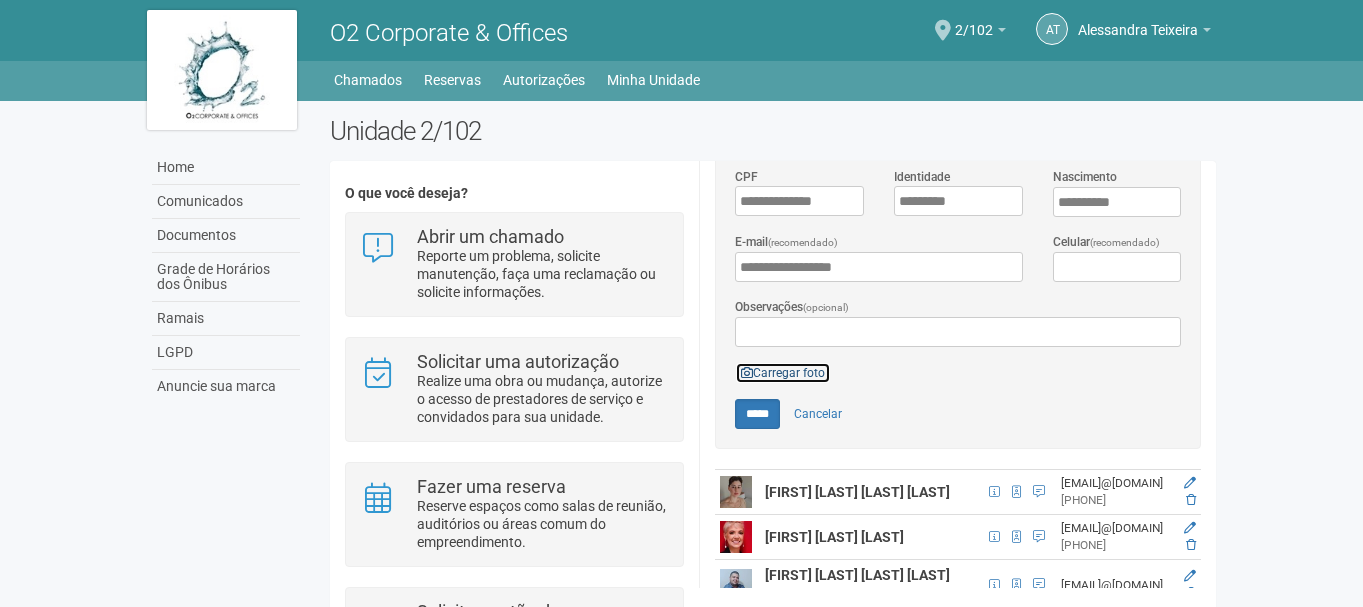 click on "Carregar foto" at bounding box center (783, 373) 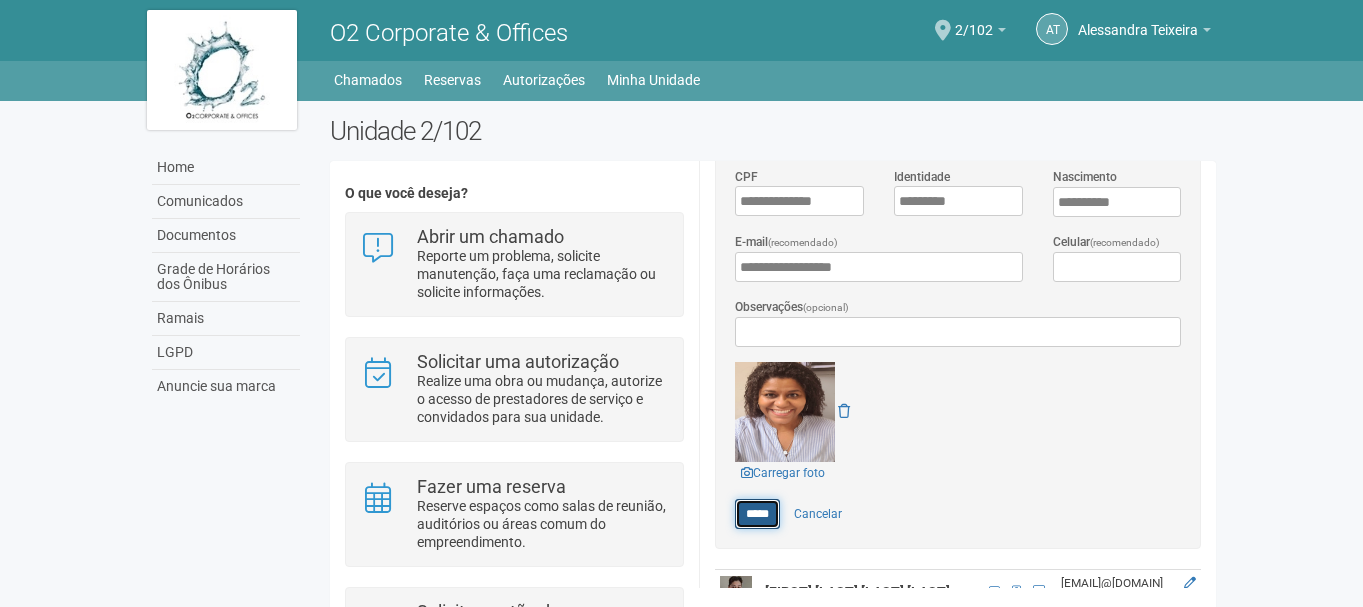 click on "*****" at bounding box center (757, 514) 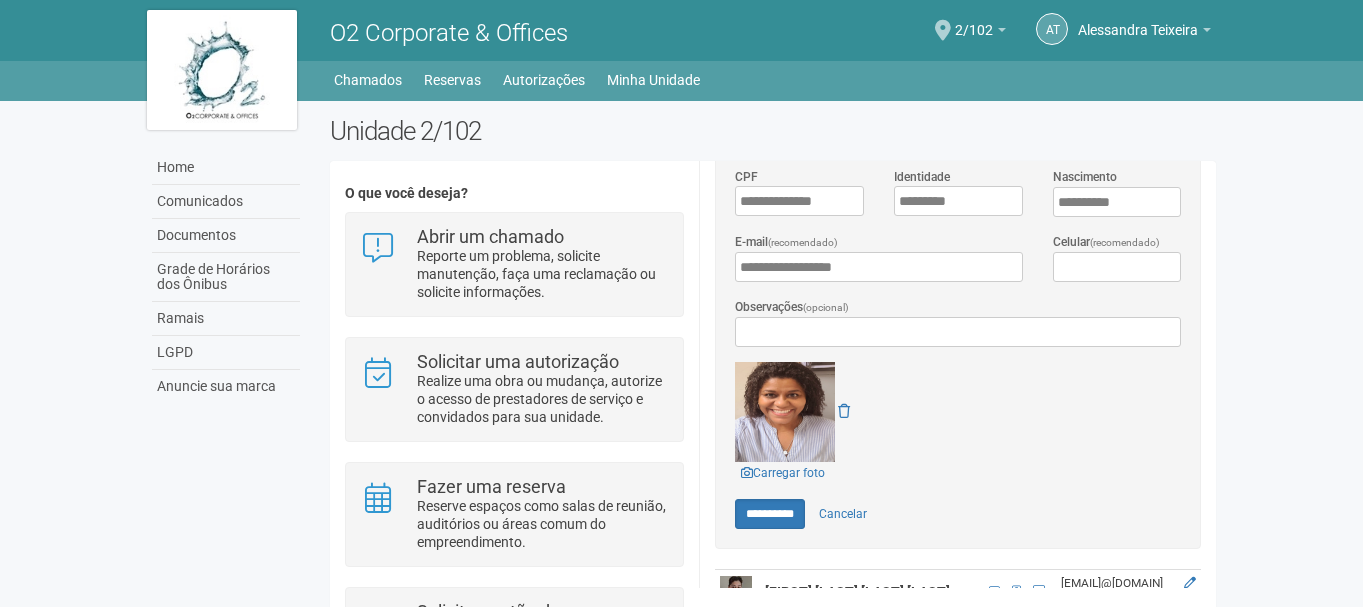 type on "*****" 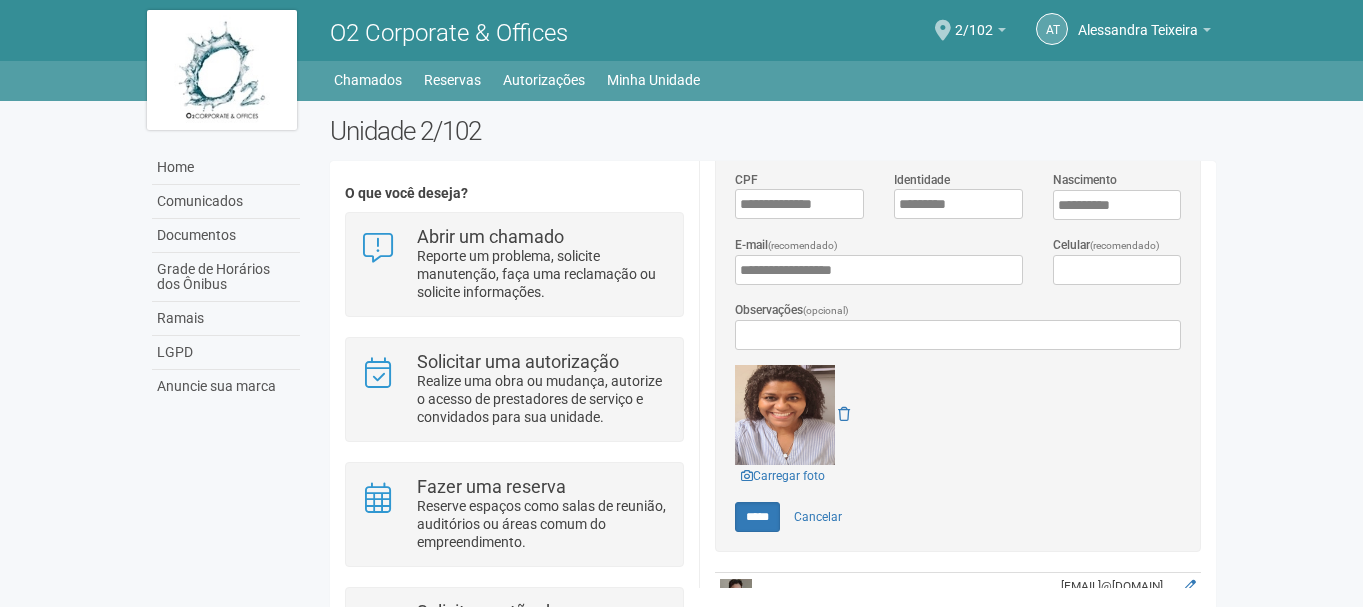 scroll, scrollTop: 553, scrollLeft: 0, axis: vertical 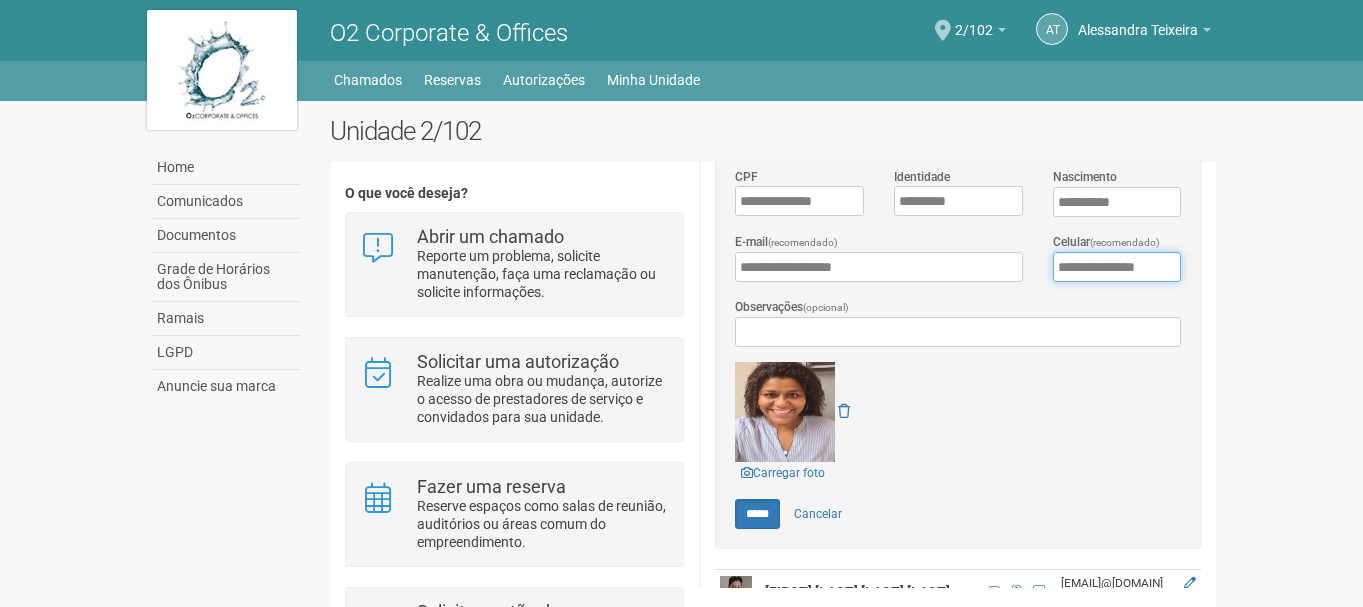 click on "**********" at bounding box center [1117, 267] 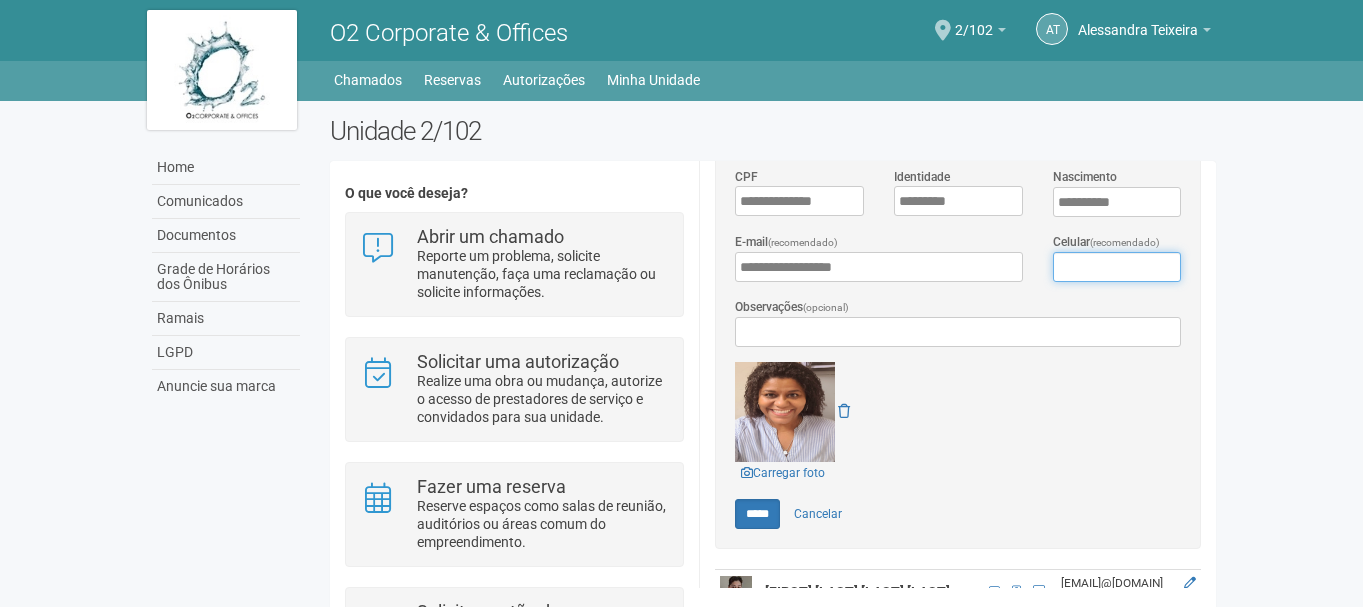 type on "**********" 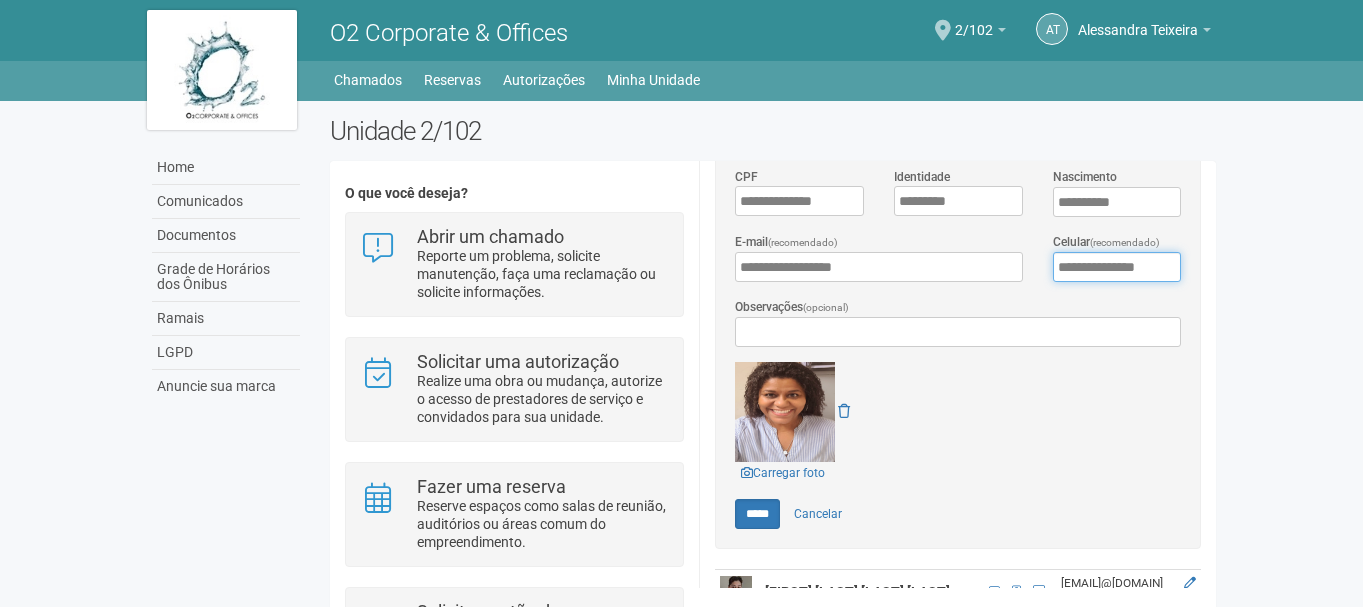 type on "**********" 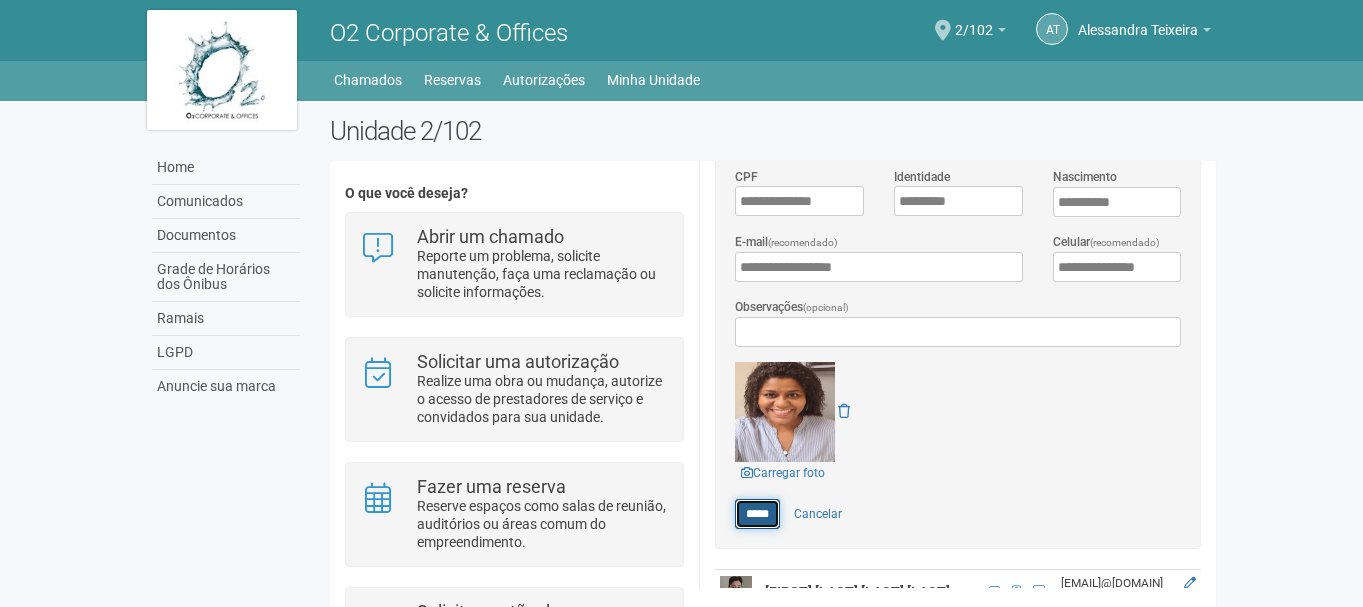 click on "*****" at bounding box center (757, 514) 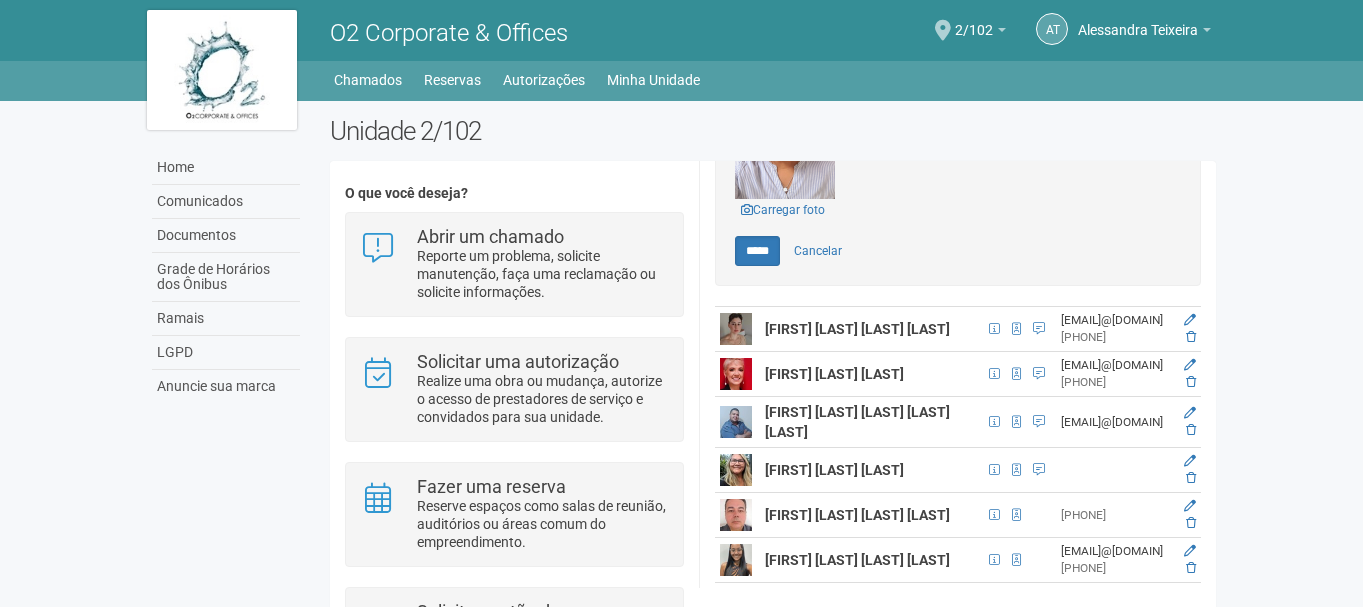 scroll, scrollTop: 683, scrollLeft: 0, axis: vertical 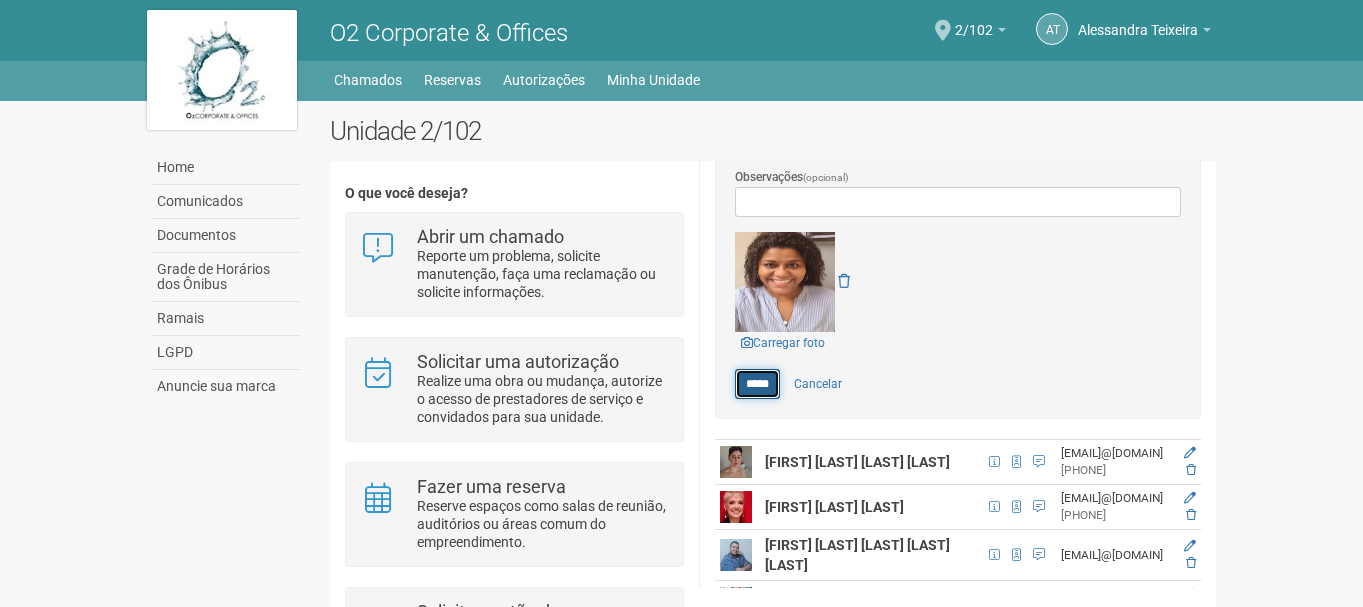 click on "*****" at bounding box center [757, 384] 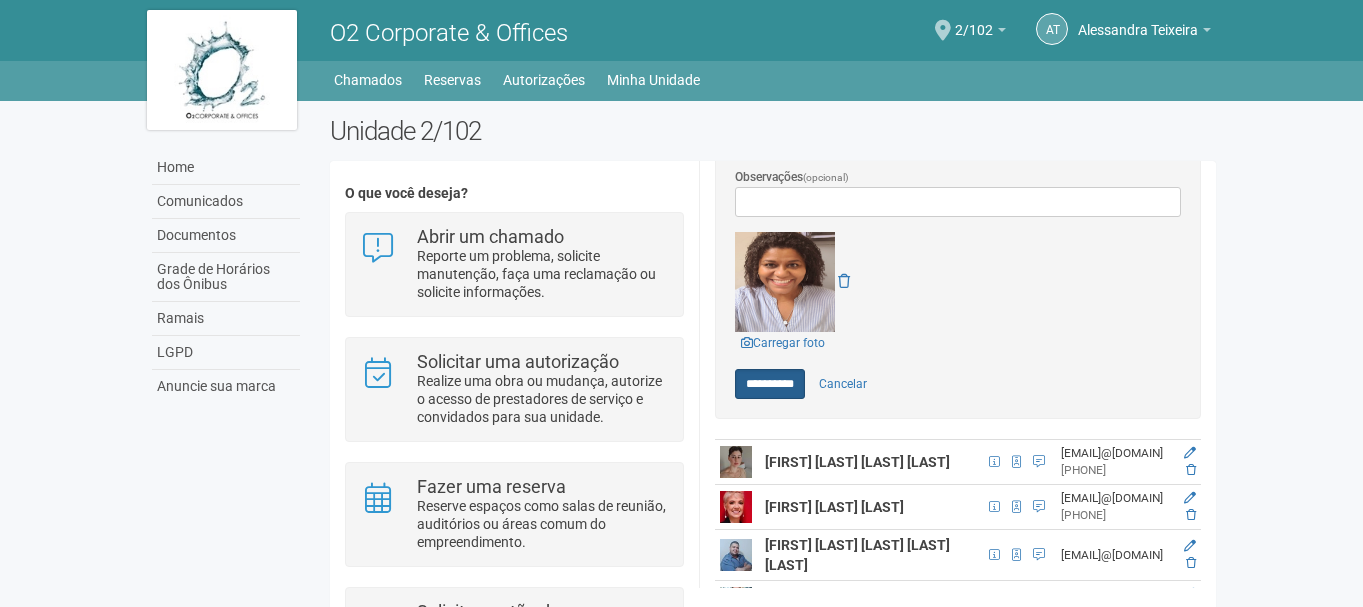 type on "*****" 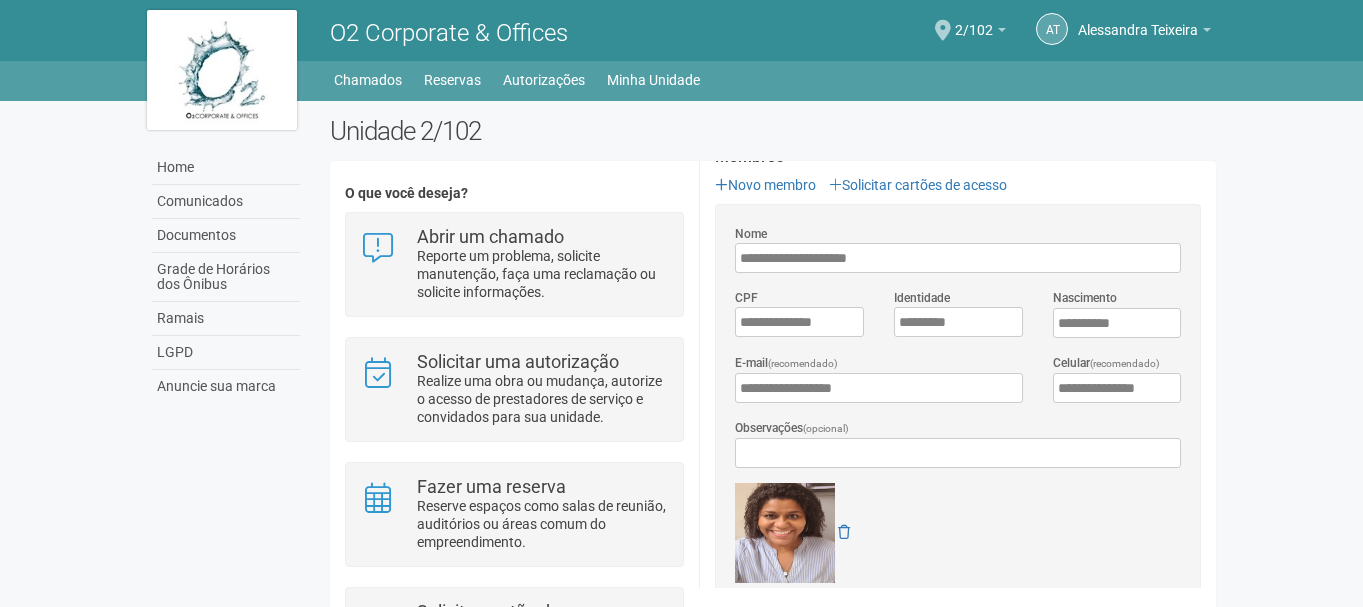 scroll, scrollTop: 417, scrollLeft: 0, axis: vertical 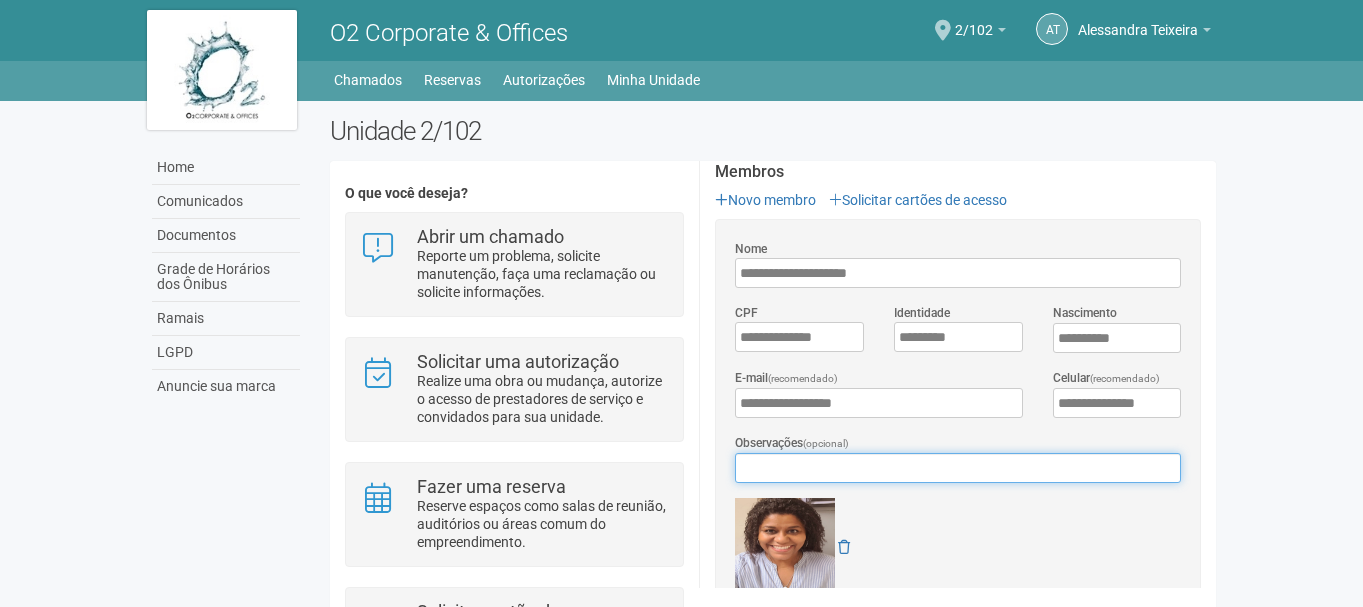 click on "Observações  (opcional)" at bounding box center [958, 468] 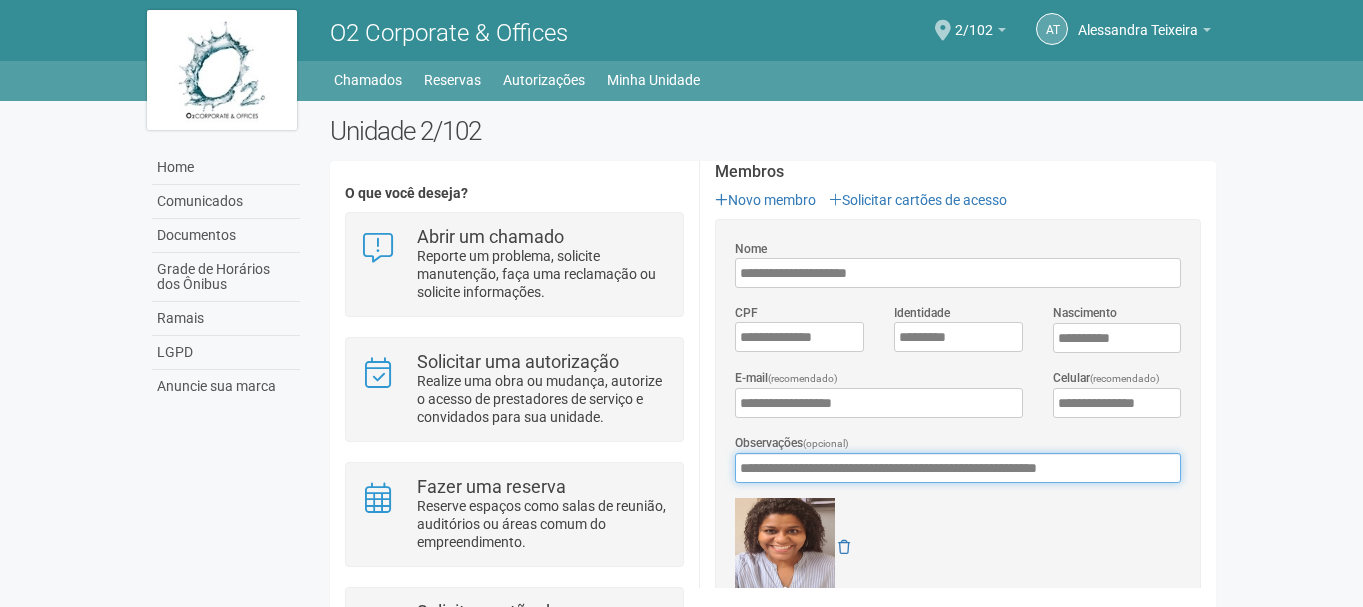 scroll, scrollTop: 0, scrollLeft: 21, axis: horizontal 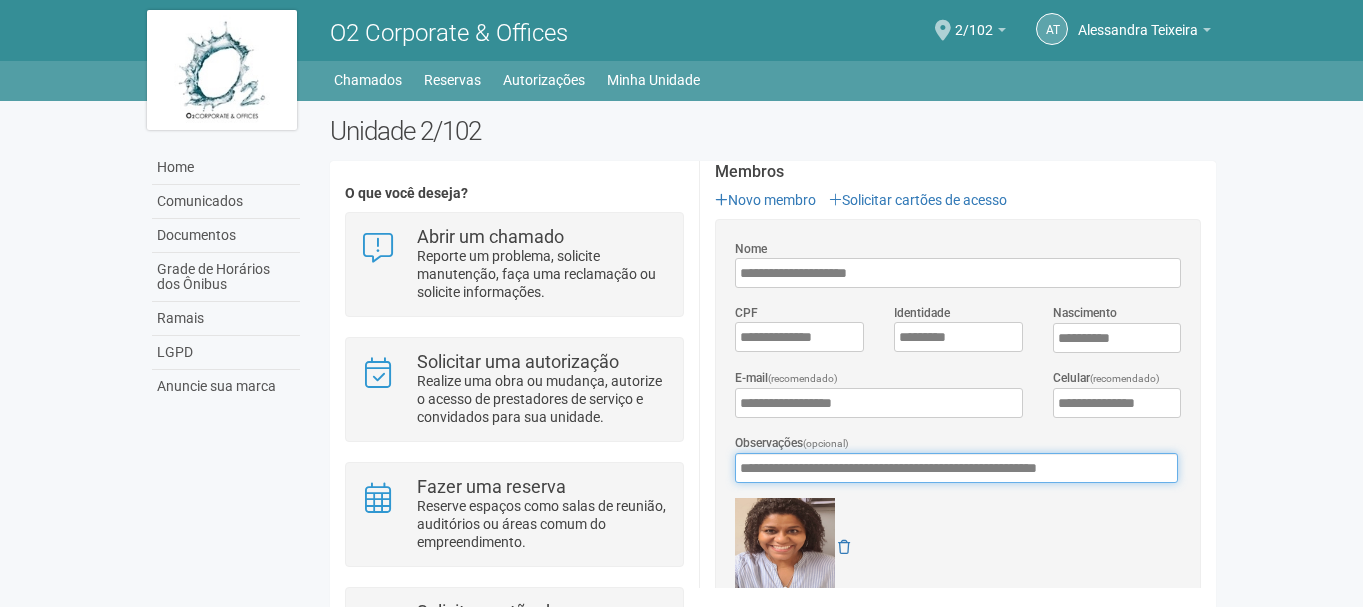 drag, startPoint x: 745, startPoint y: 461, endPoint x: 1235, endPoint y: 460, distance: 490.001 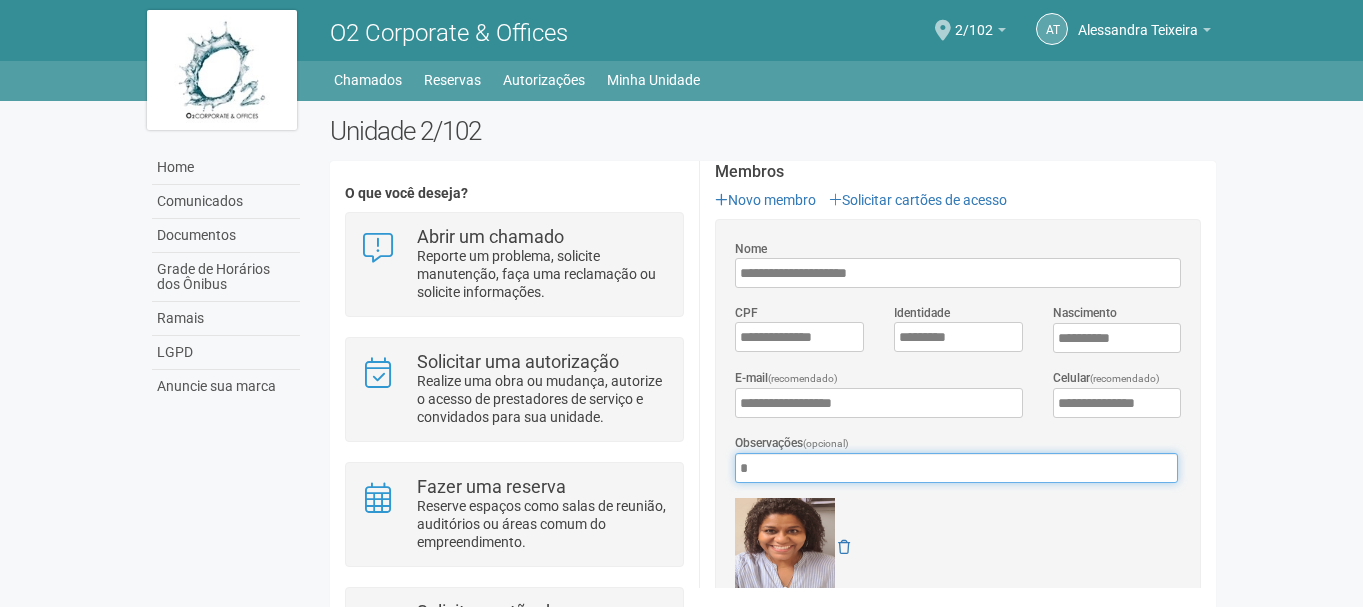 scroll, scrollTop: 0, scrollLeft: 0, axis: both 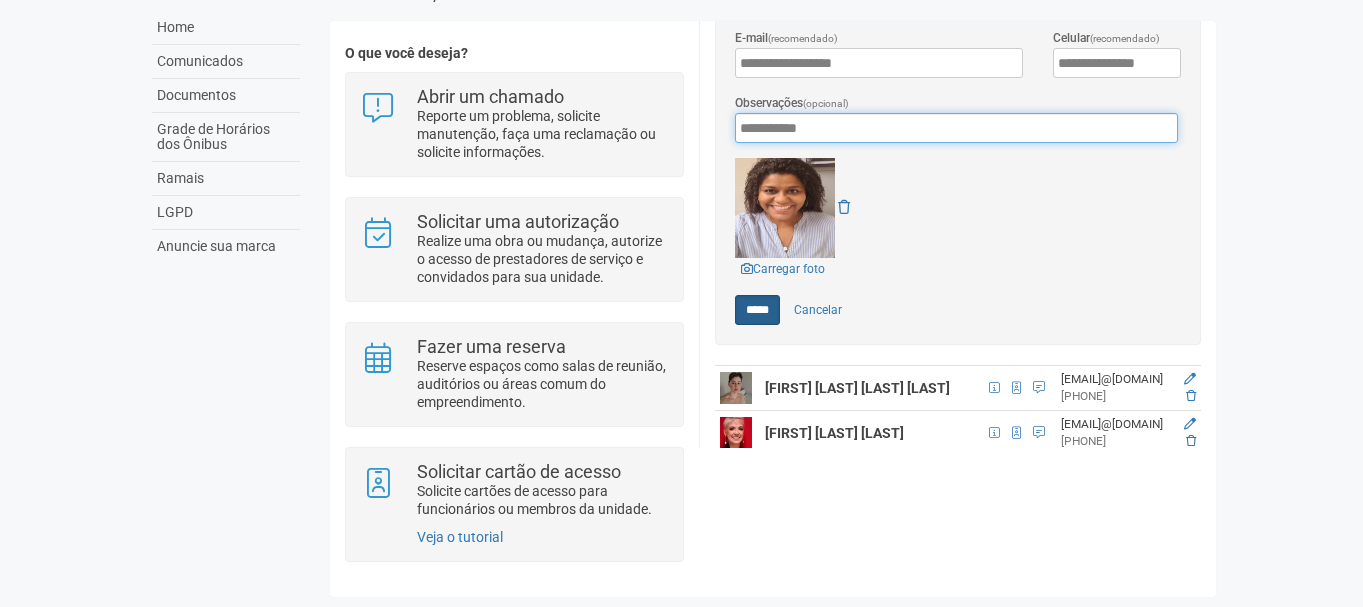 type on "**********" 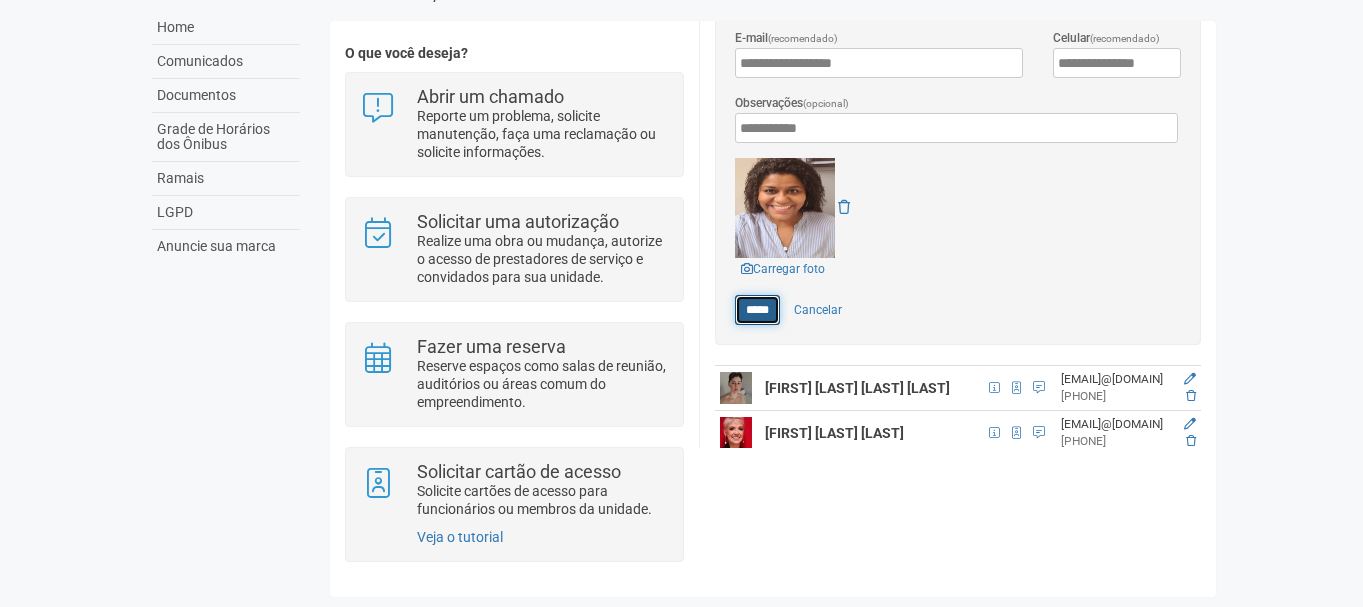 click on "*****" at bounding box center [757, 310] 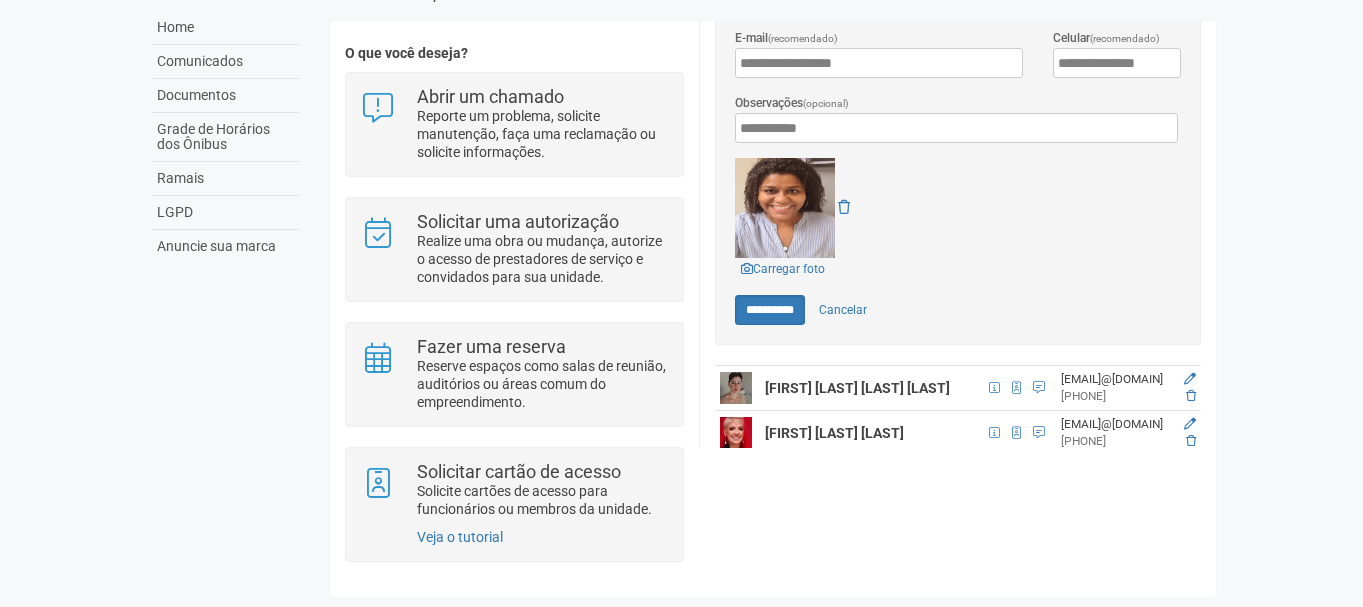 type on "*****" 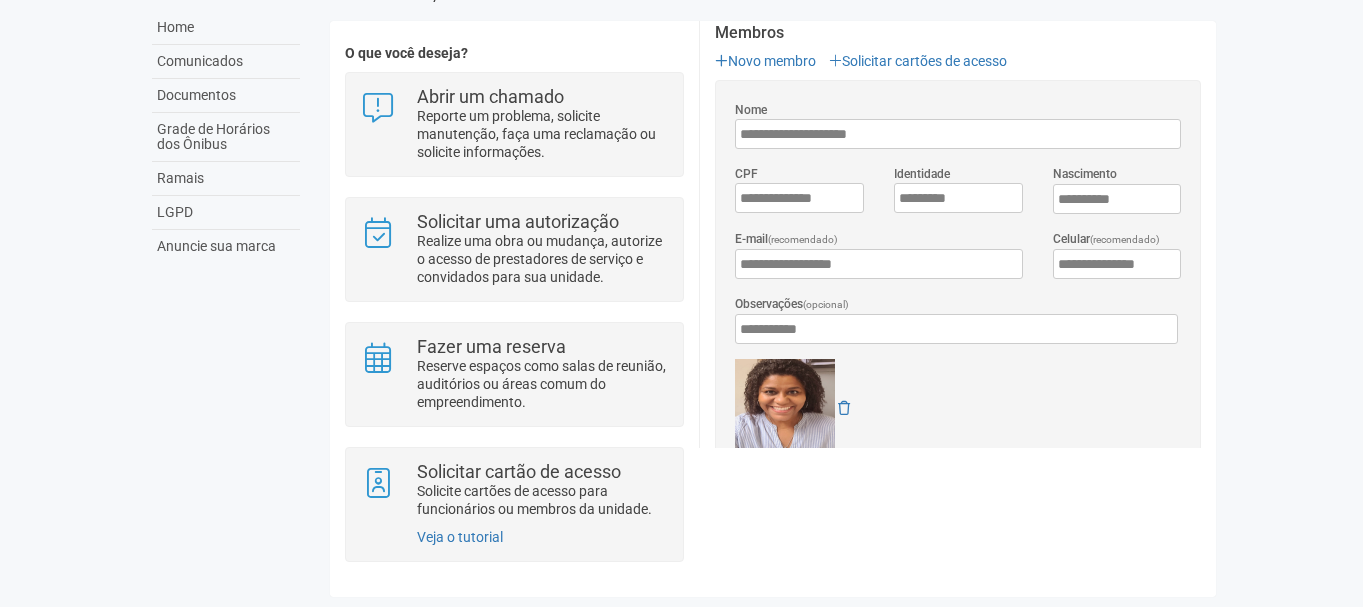 scroll, scrollTop: 217, scrollLeft: 0, axis: vertical 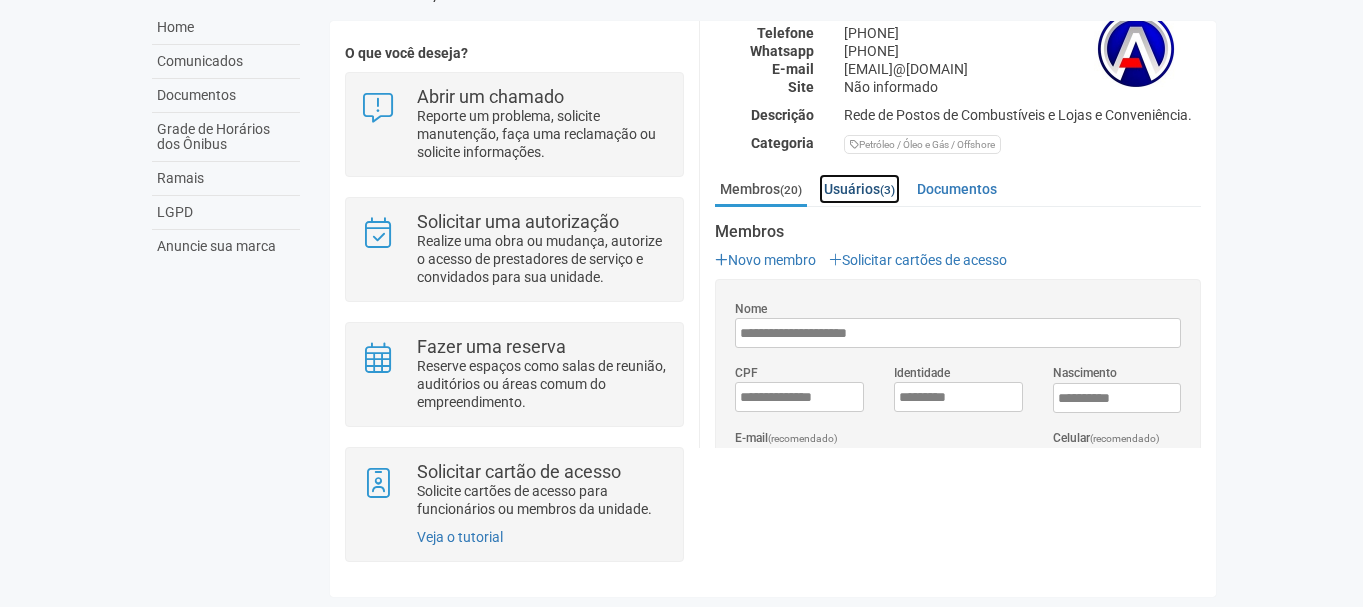 click on "Usuários
(3)" at bounding box center (859, 189) 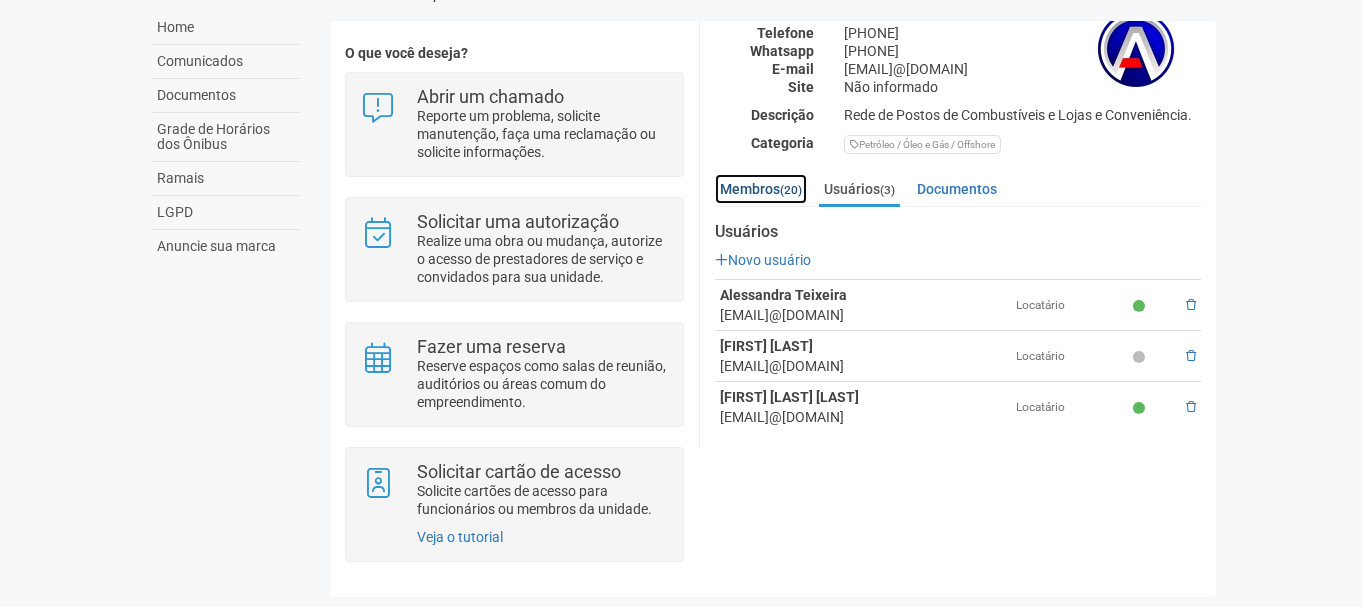 click on "Membros
(20)" at bounding box center [761, 189] 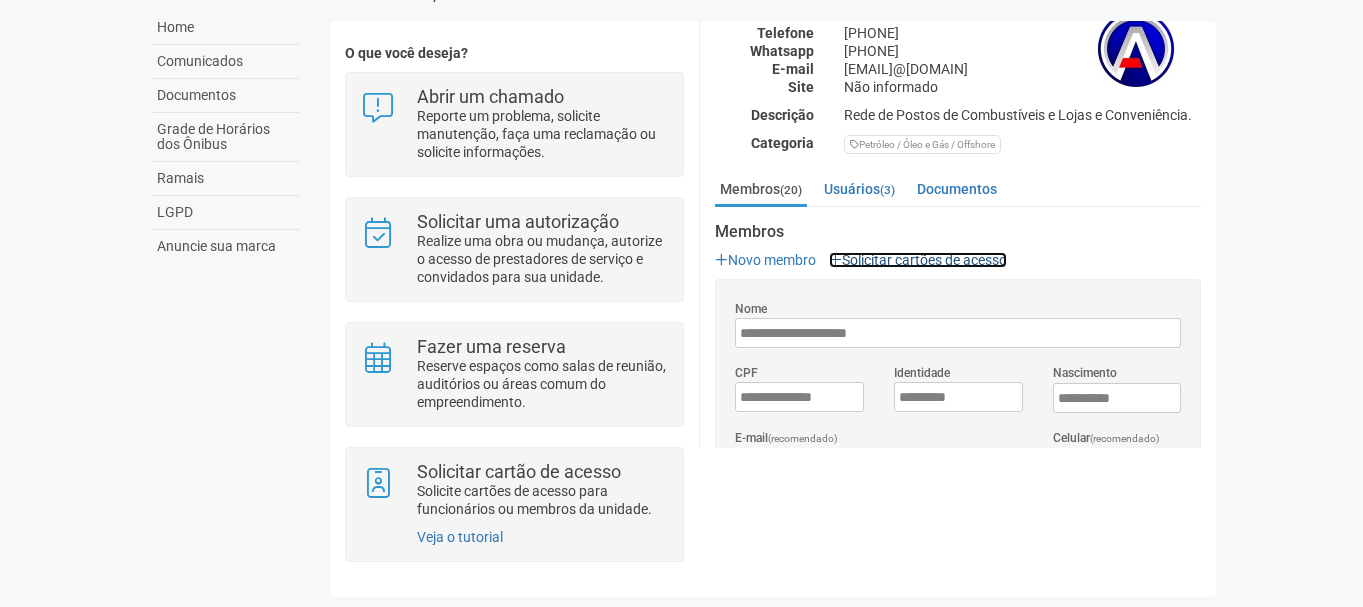 click on "Solicitar cartões de acesso" at bounding box center (918, 260) 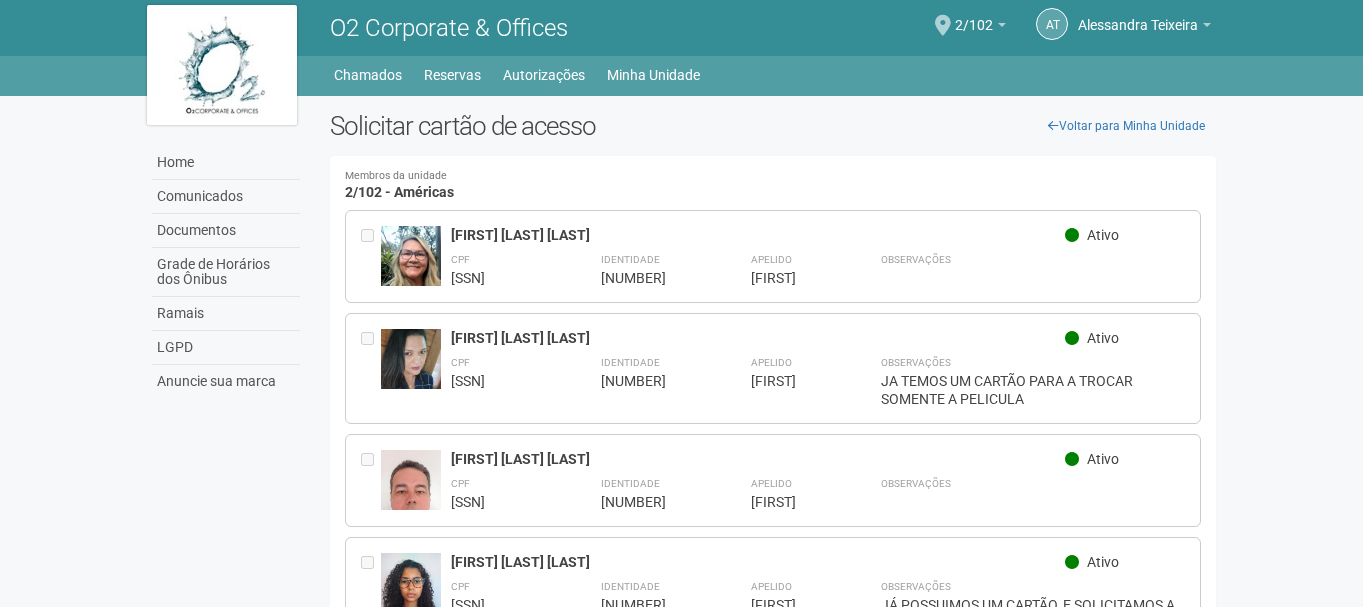 scroll, scrollTop: 0, scrollLeft: 0, axis: both 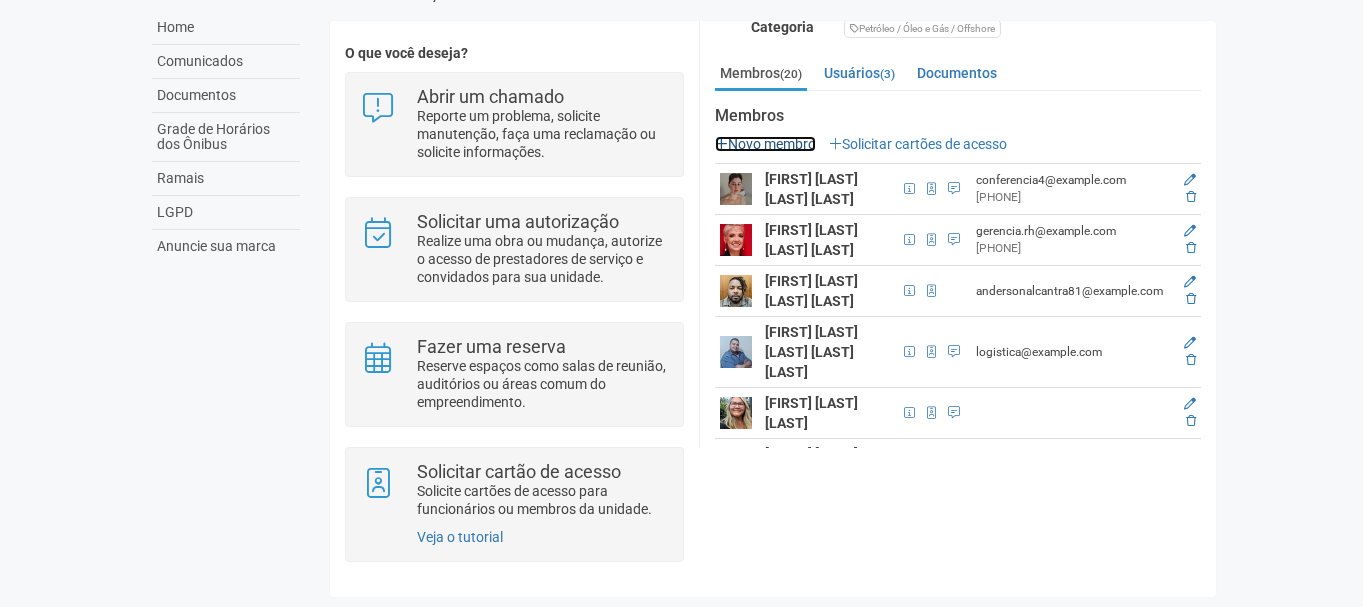 click on "Novo membro" at bounding box center (765, 144) 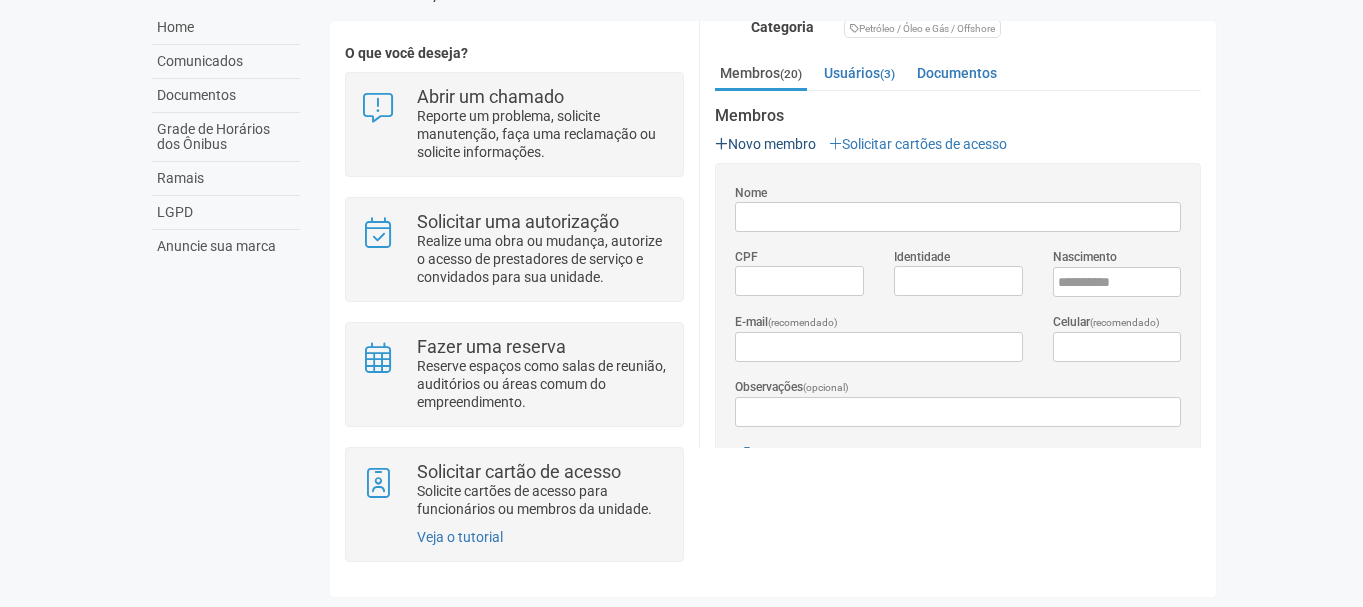 scroll, scrollTop: 0, scrollLeft: 0, axis: both 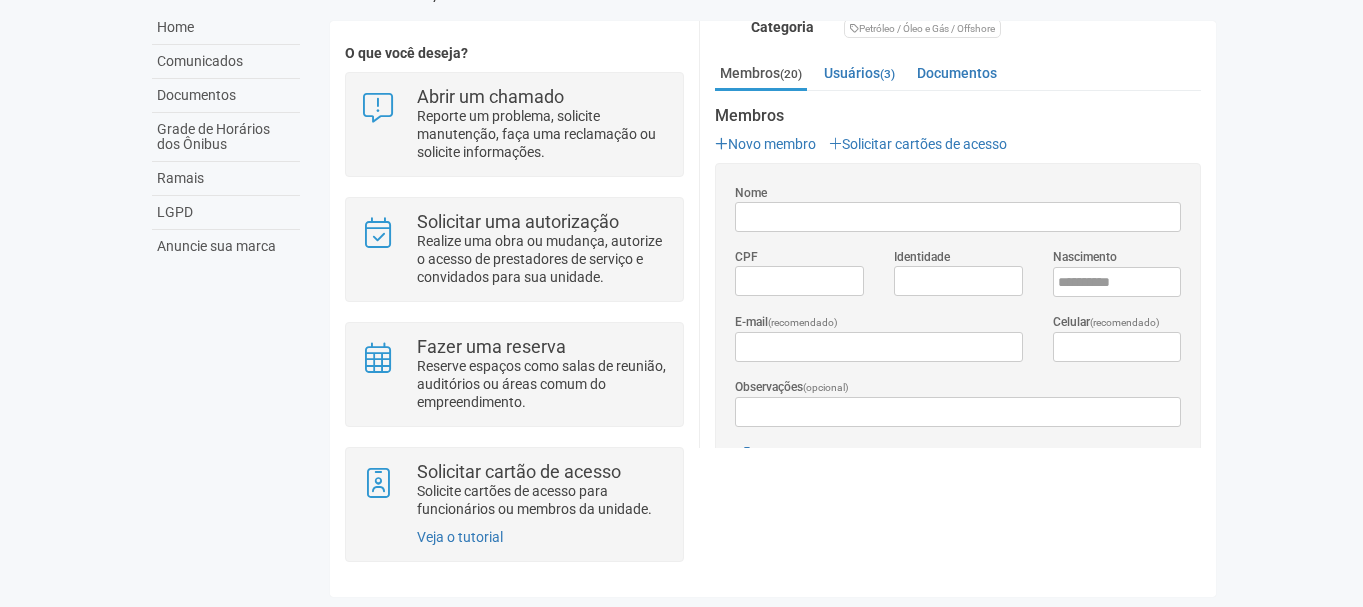 click on "Nome" at bounding box center (958, 217) 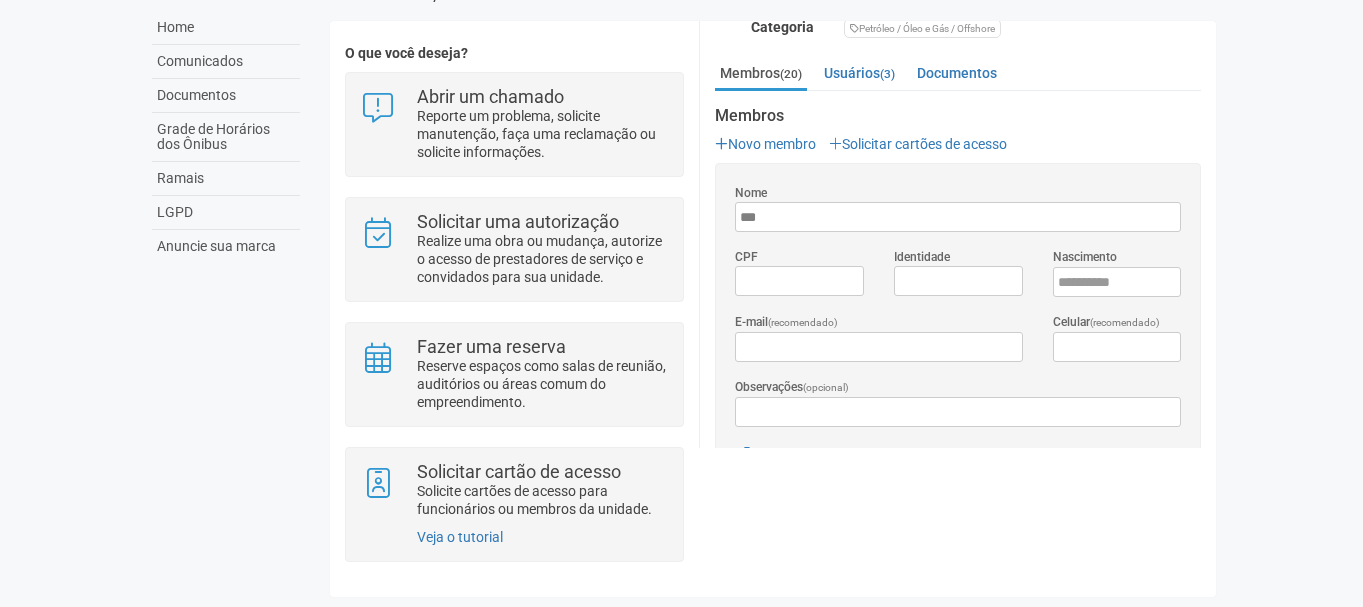 type on "**********" 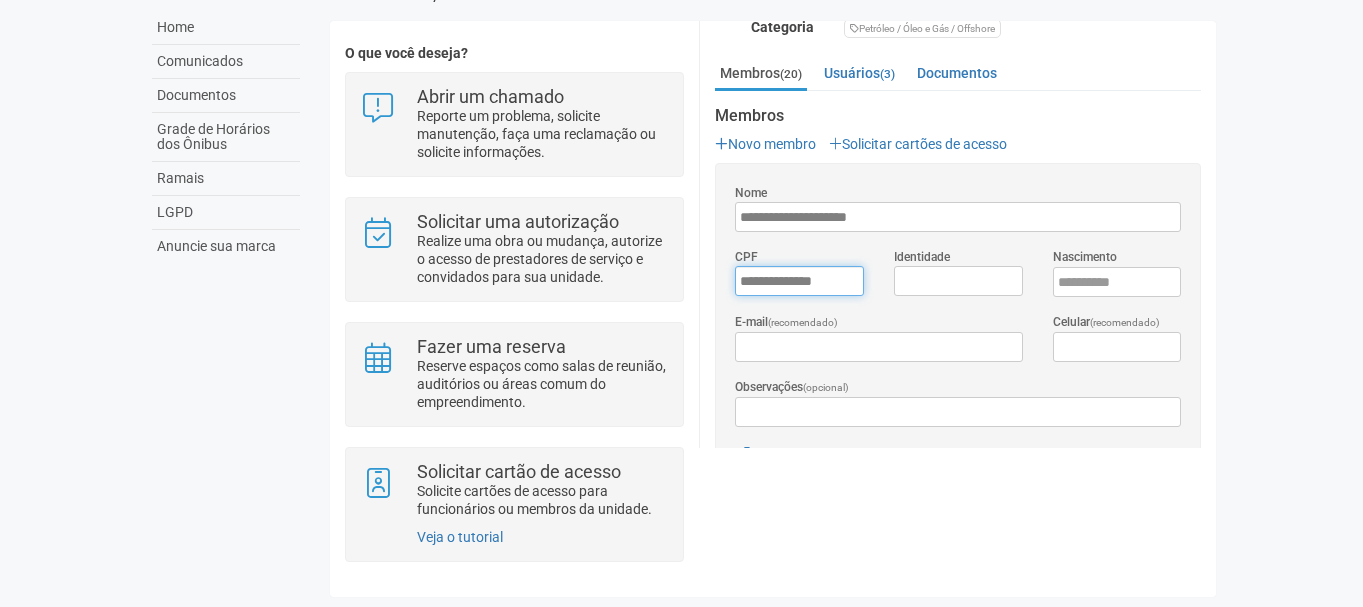 click on "*********" at bounding box center (799, 281) 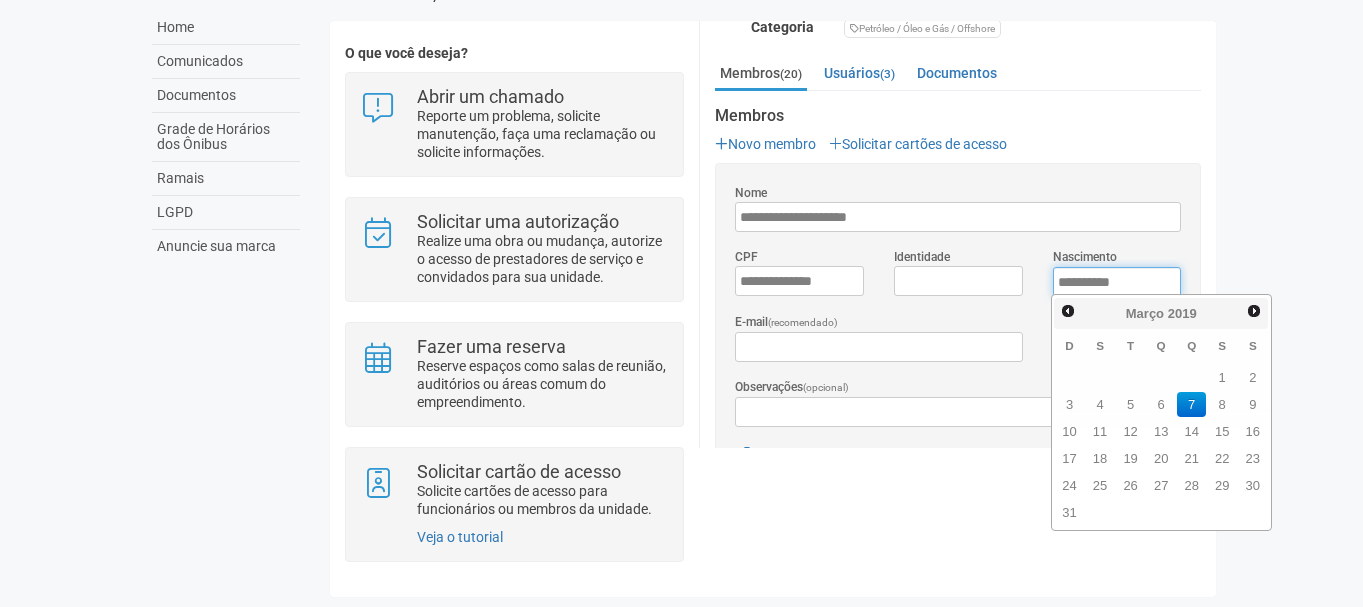 type on "**********" 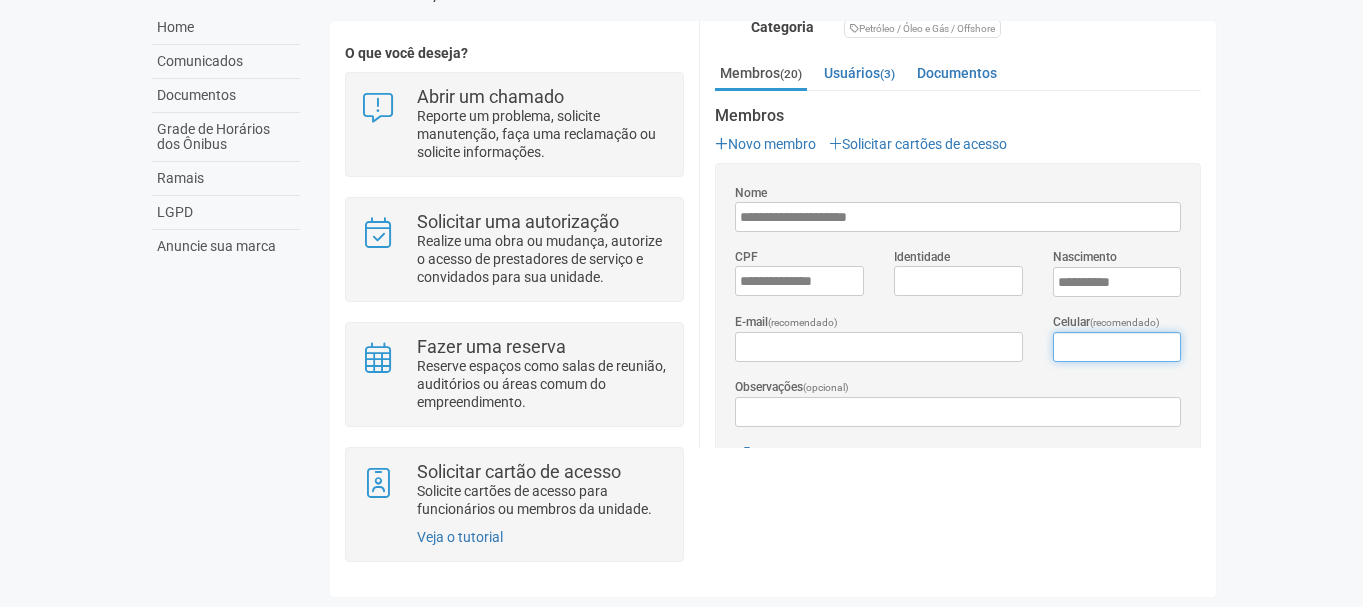 type on "**********" 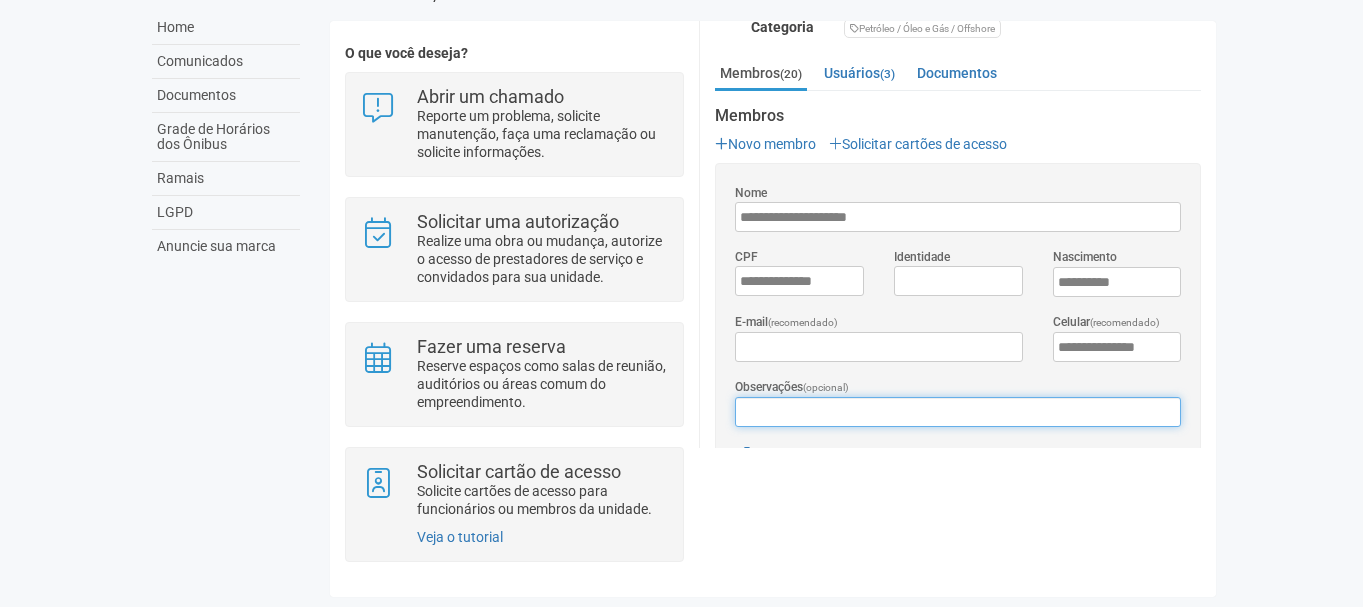 type 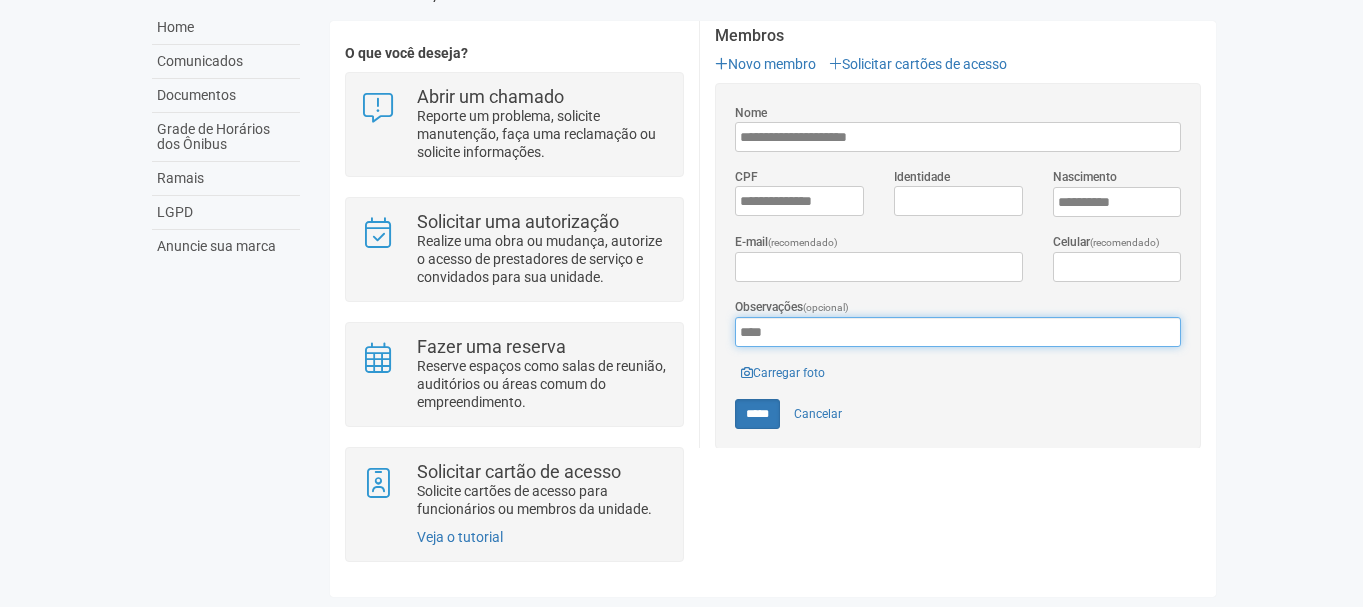 scroll, scrollTop: 467, scrollLeft: 0, axis: vertical 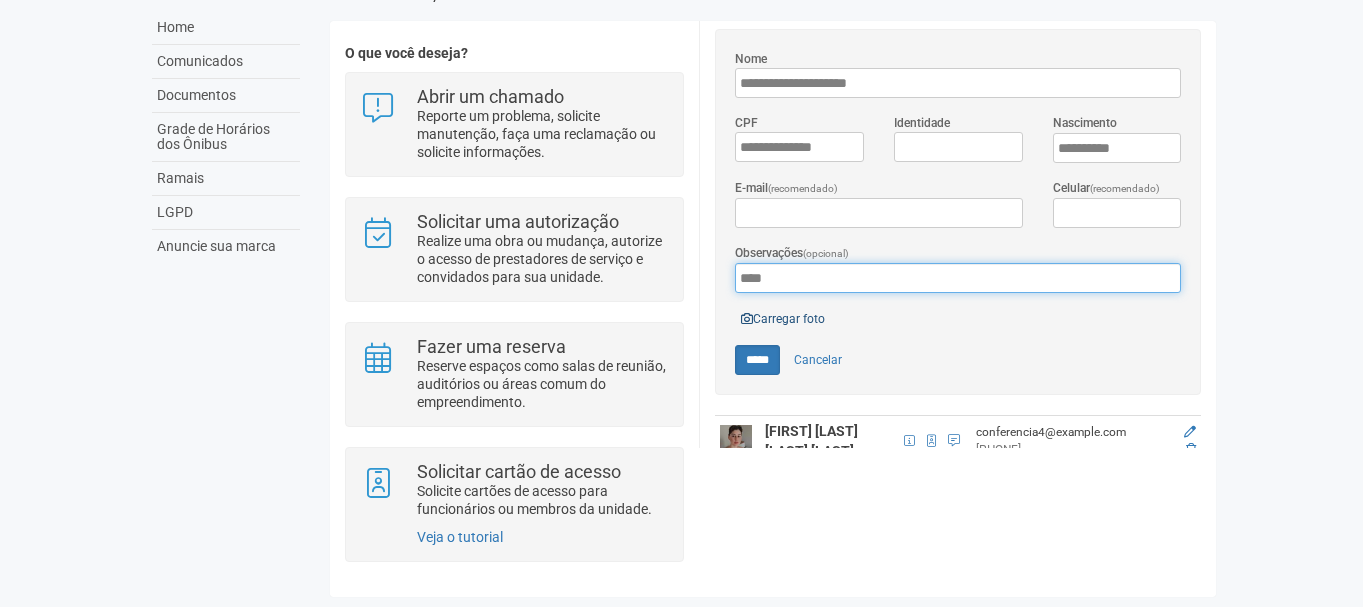 type on "****" 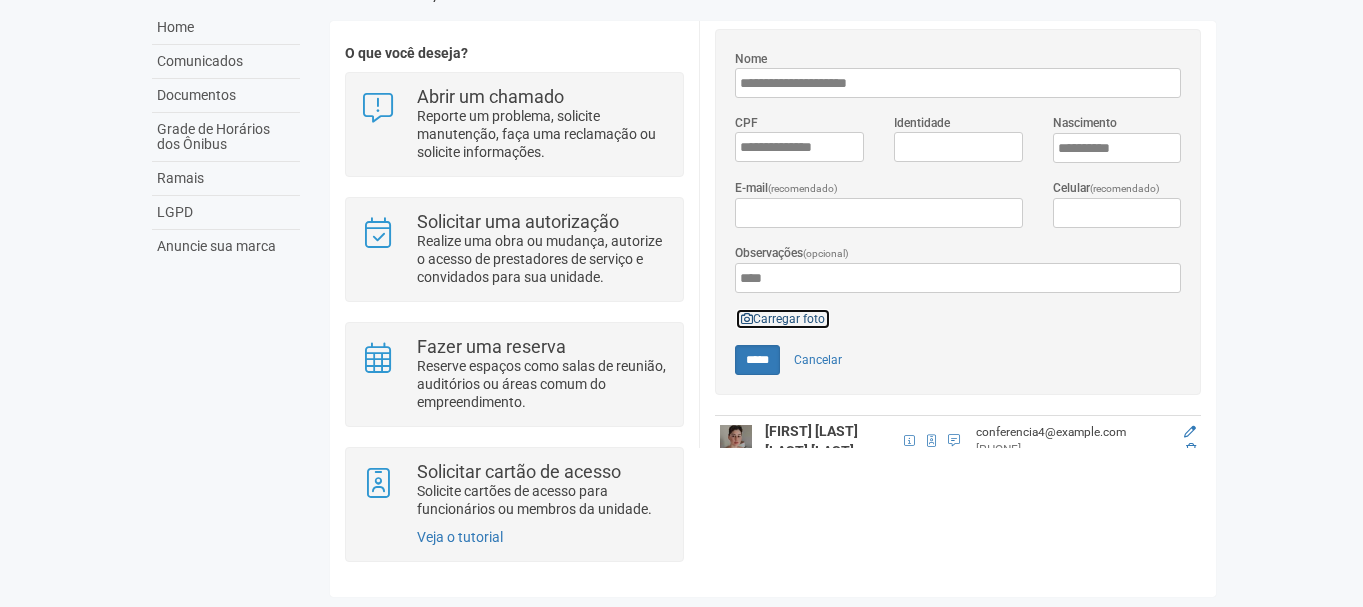 click on "Carregar foto" at bounding box center [783, 319] 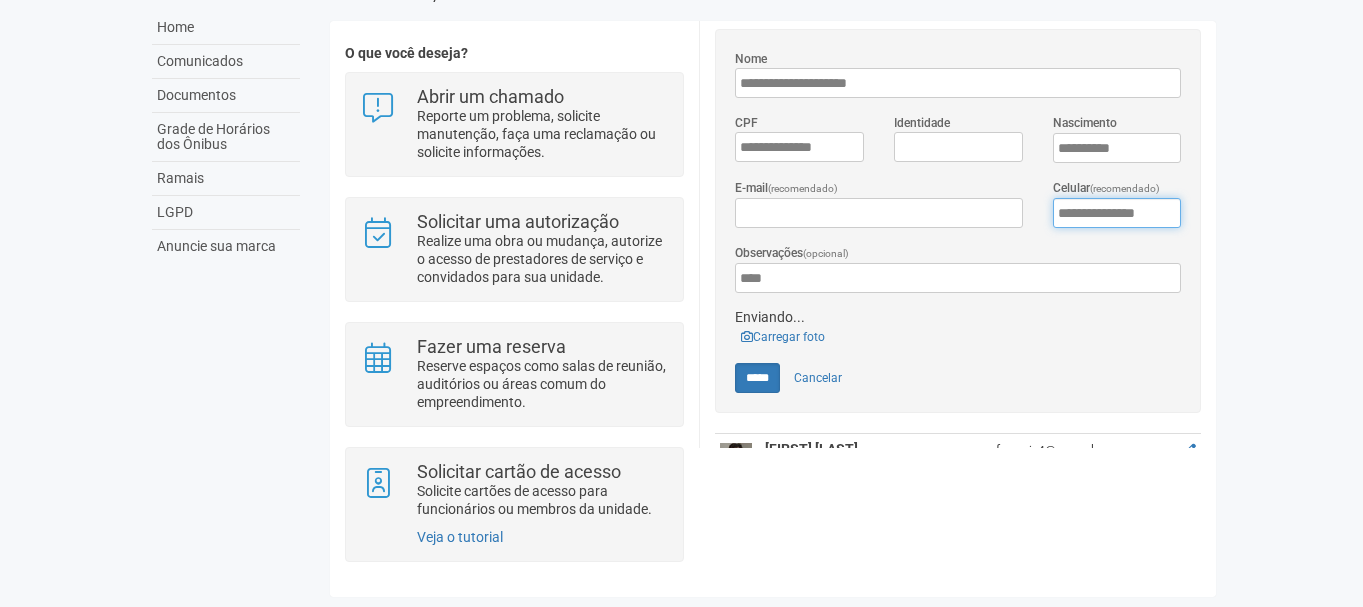 click on "**********" at bounding box center (1117, 213) 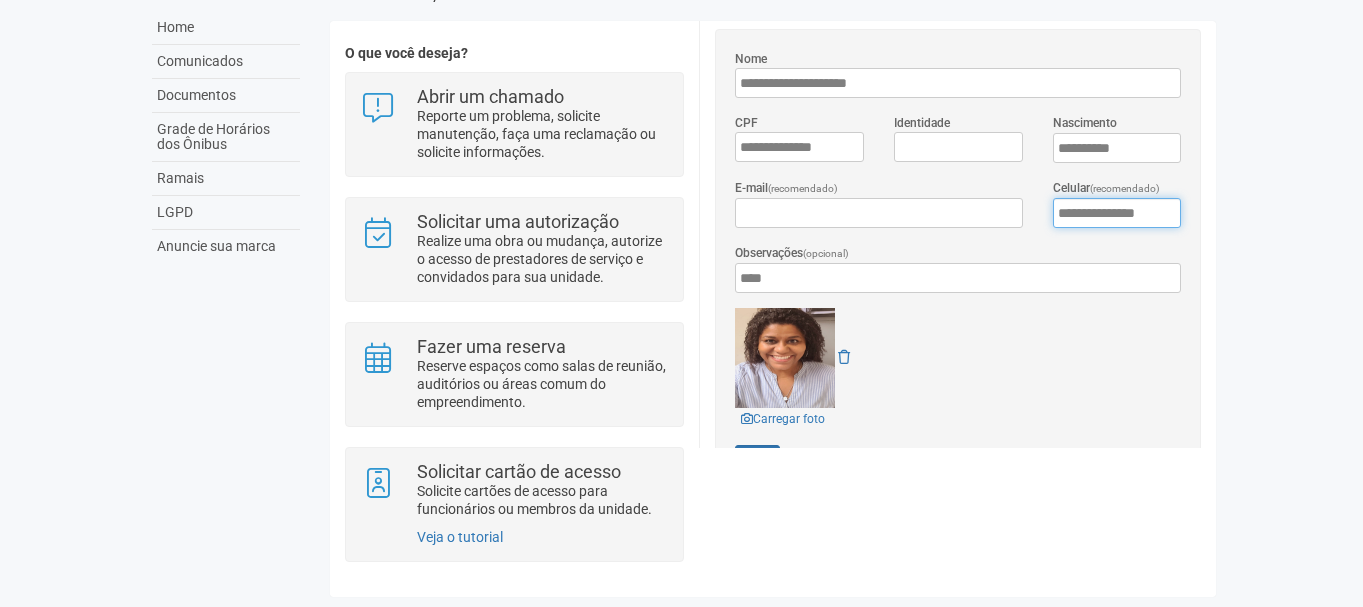 type on "**********" 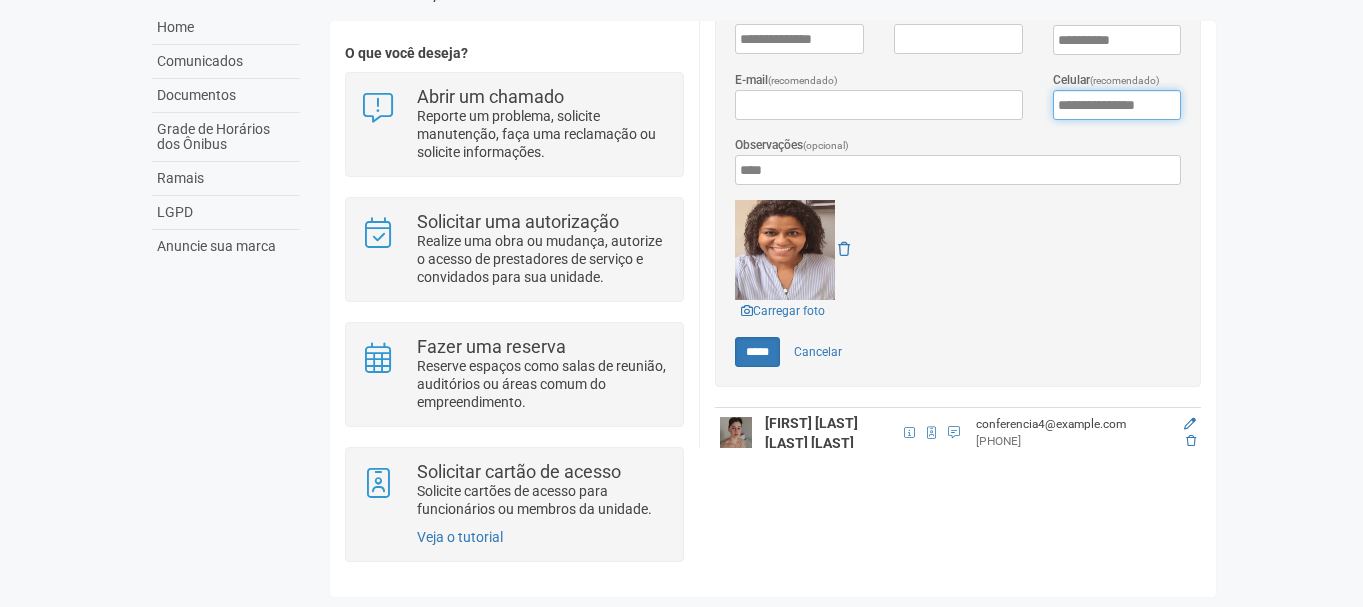scroll, scrollTop: 600, scrollLeft: 0, axis: vertical 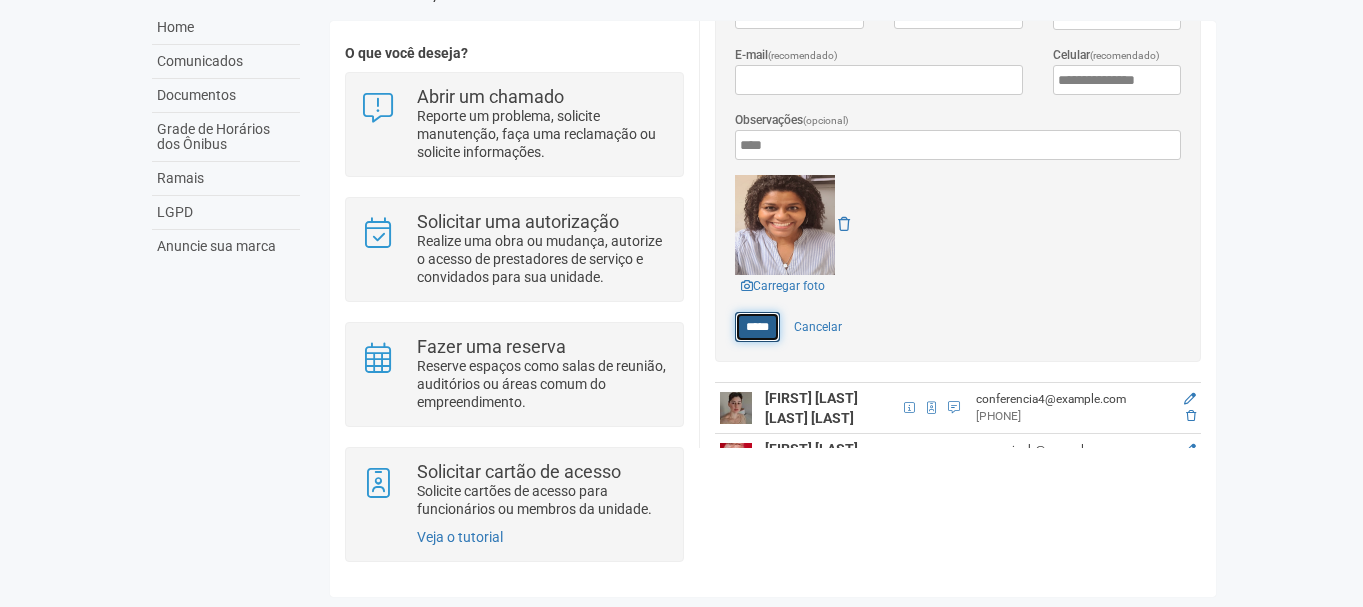click on "*****" at bounding box center [757, 327] 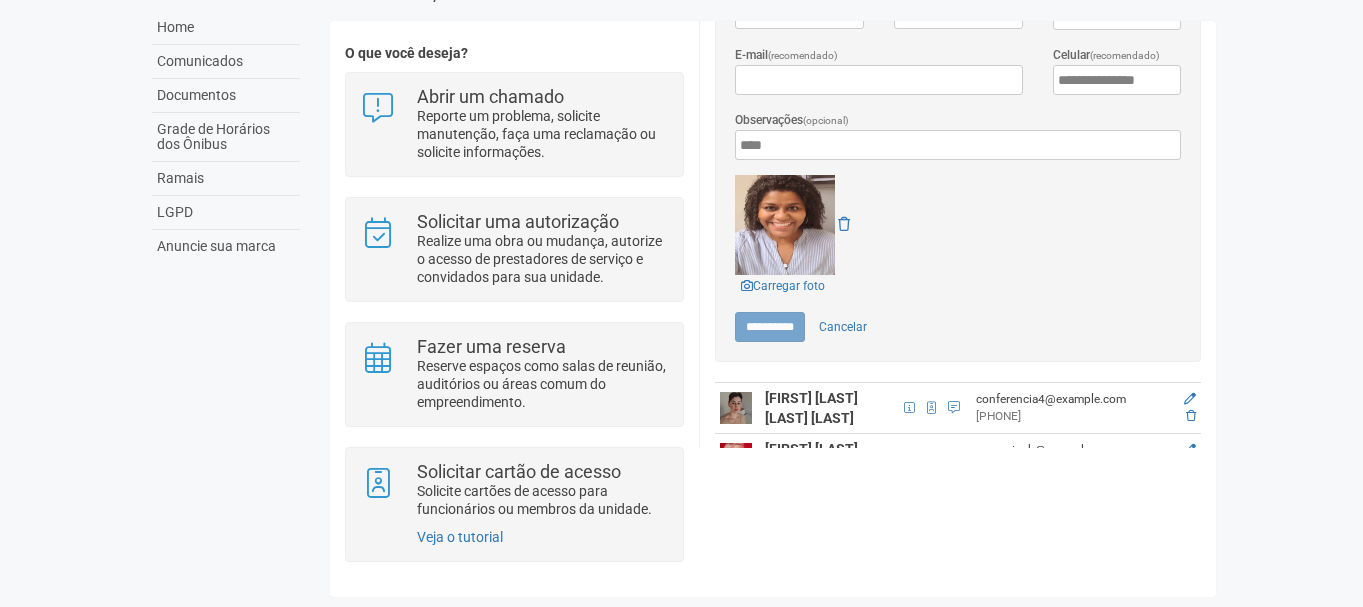 type on "*****" 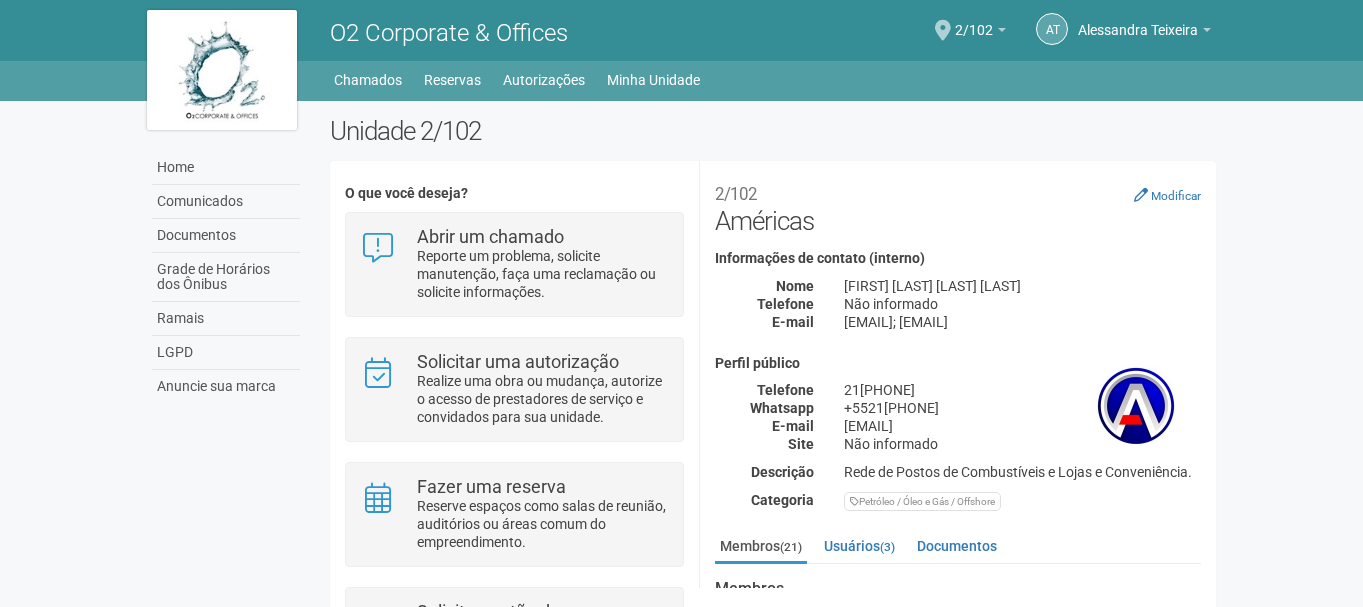 scroll, scrollTop: 0, scrollLeft: 0, axis: both 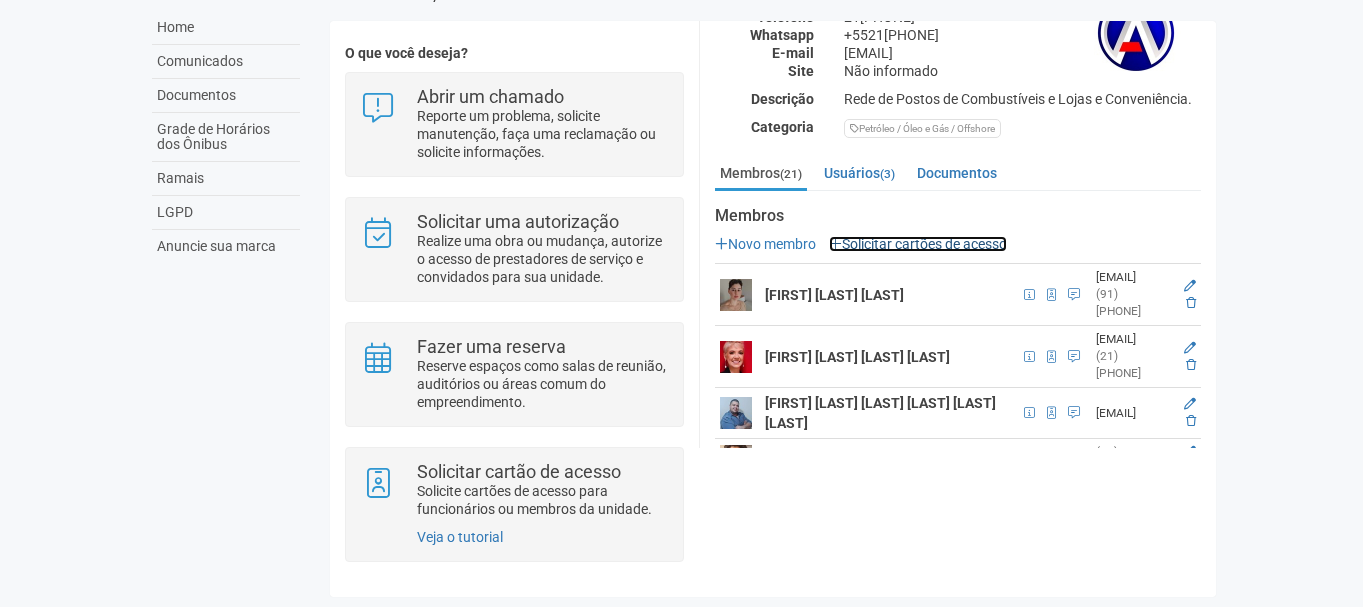 click on "Solicitar cartões de acesso" at bounding box center (918, 244) 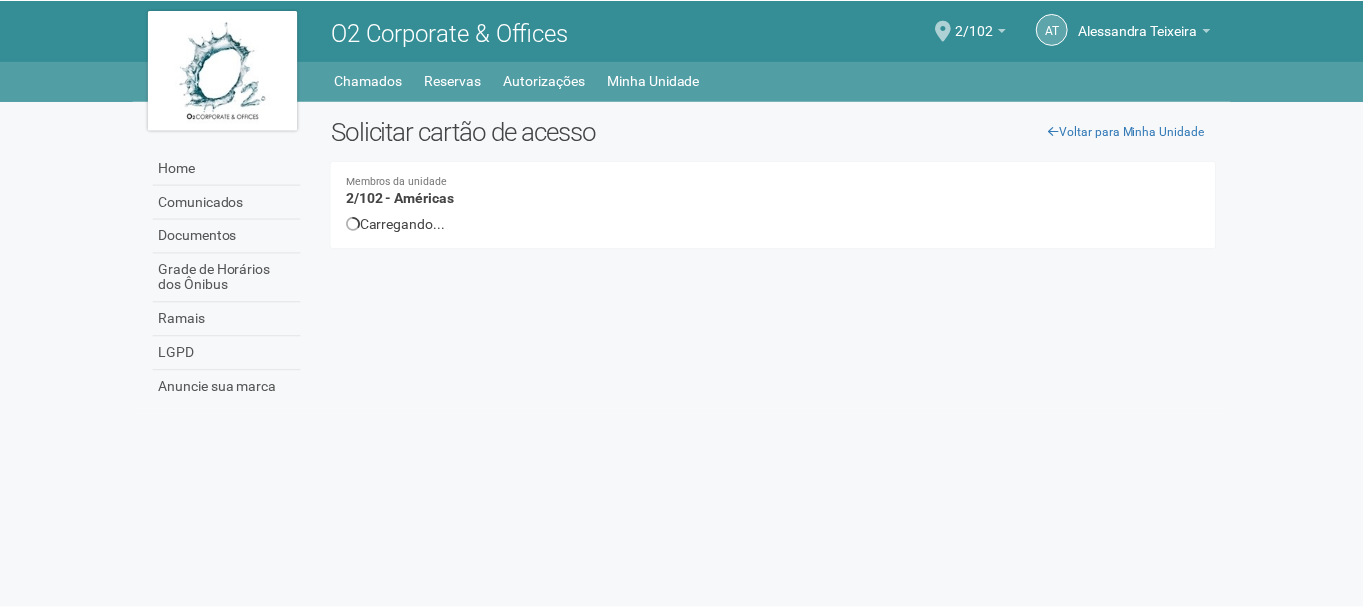 scroll, scrollTop: 0, scrollLeft: 0, axis: both 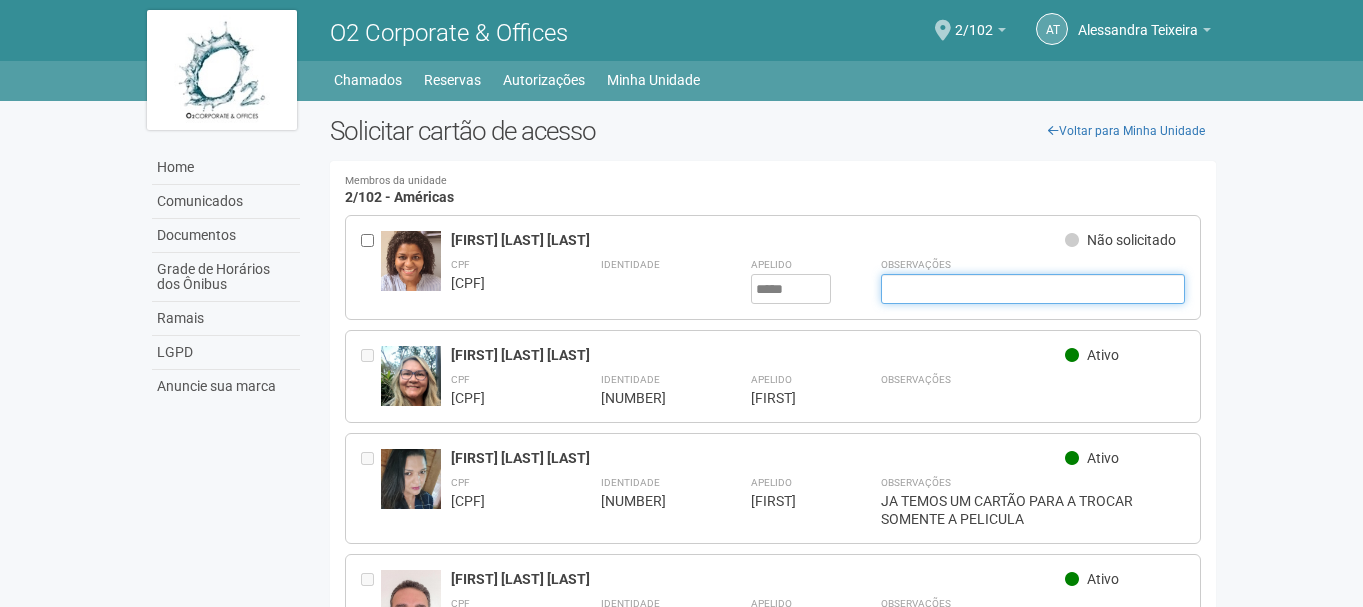 click at bounding box center [1033, 289] 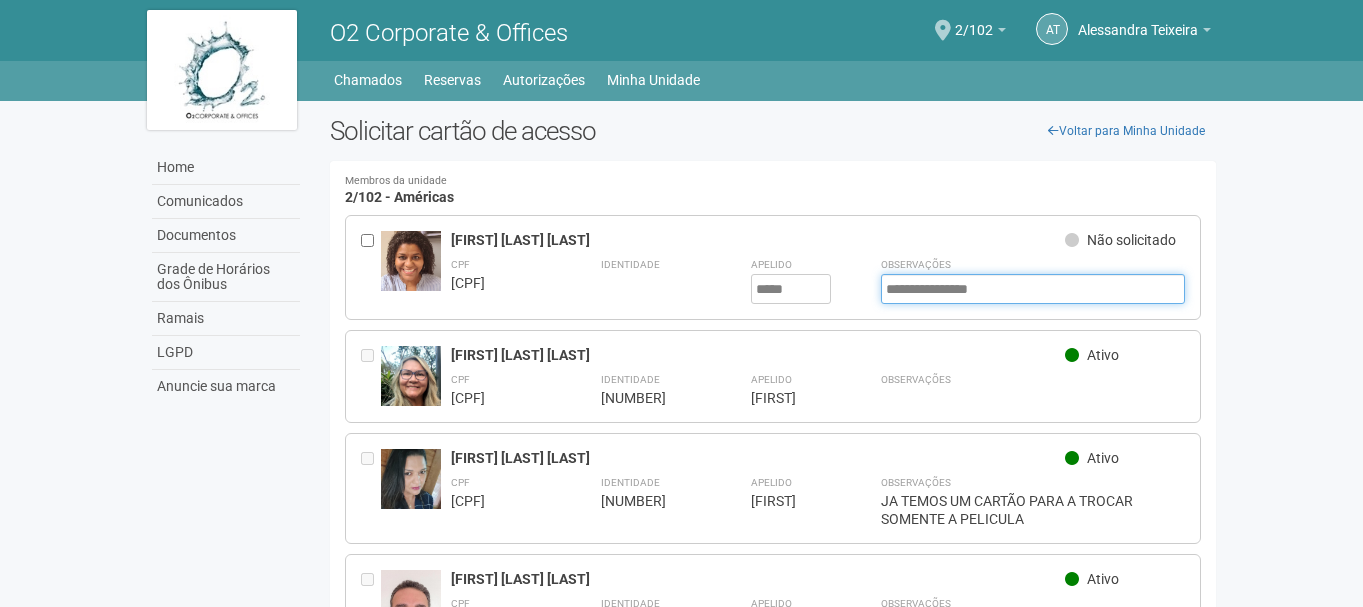 type on "**********" 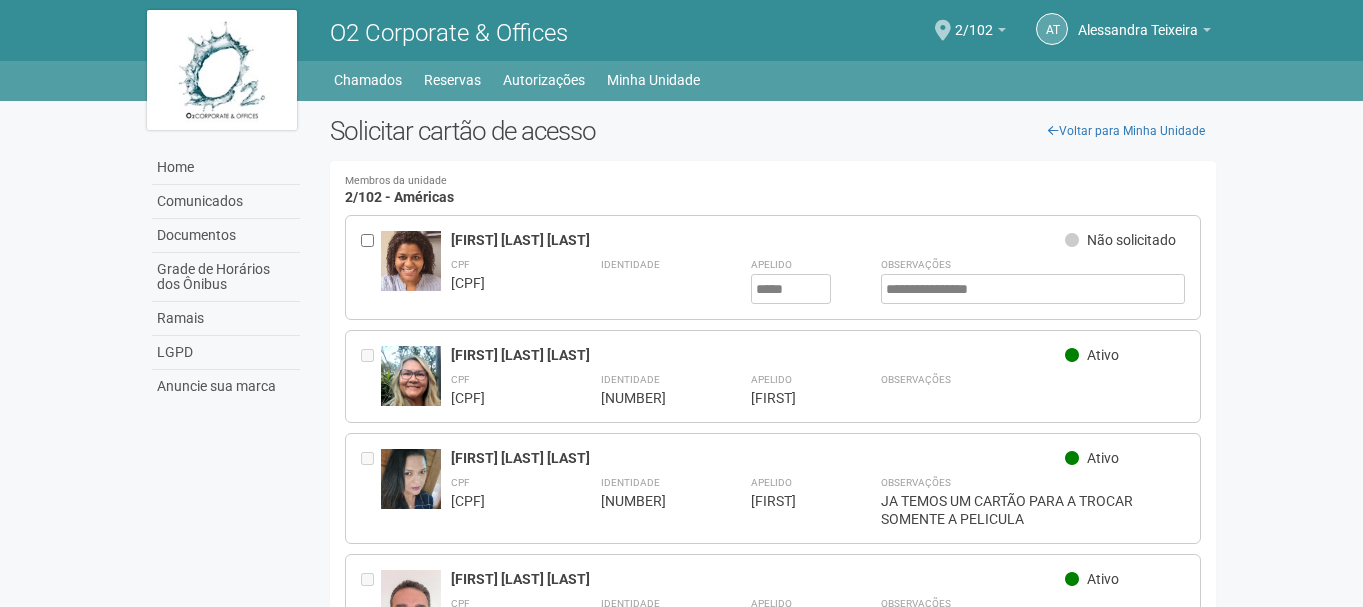 click on "Não solicitado" at bounding box center (1131, 240) 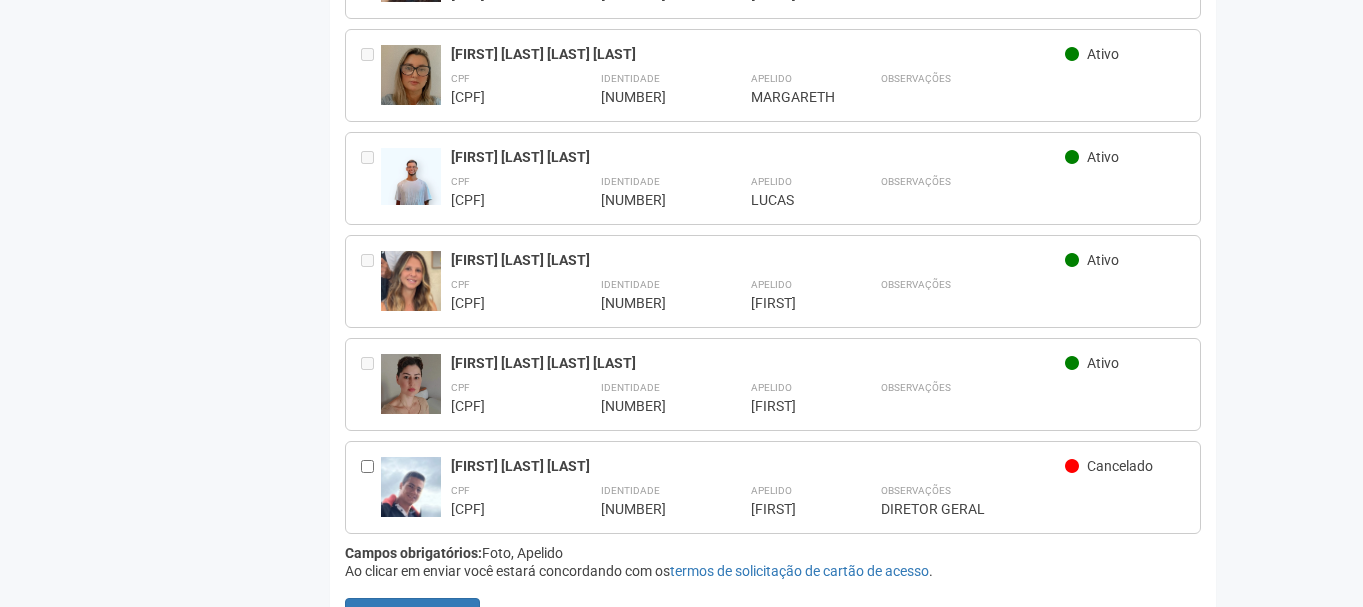 scroll, scrollTop: 1503, scrollLeft: 0, axis: vertical 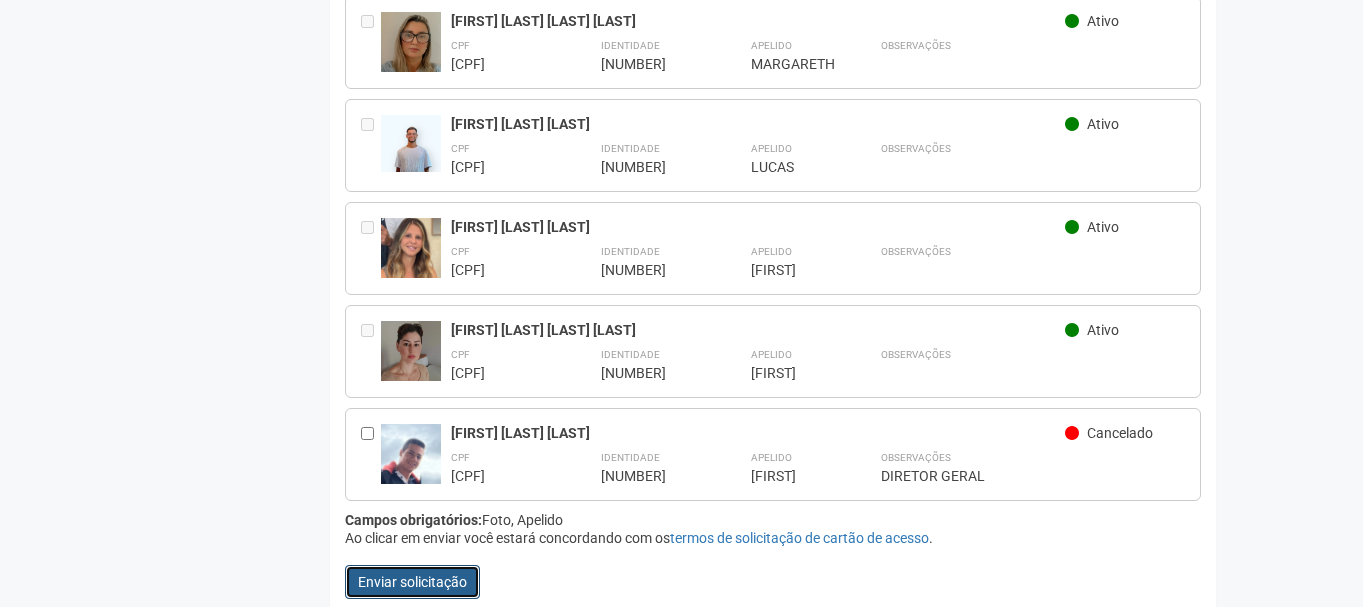 drag, startPoint x: 450, startPoint y: 560, endPoint x: 451, endPoint y: 549, distance: 11.045361 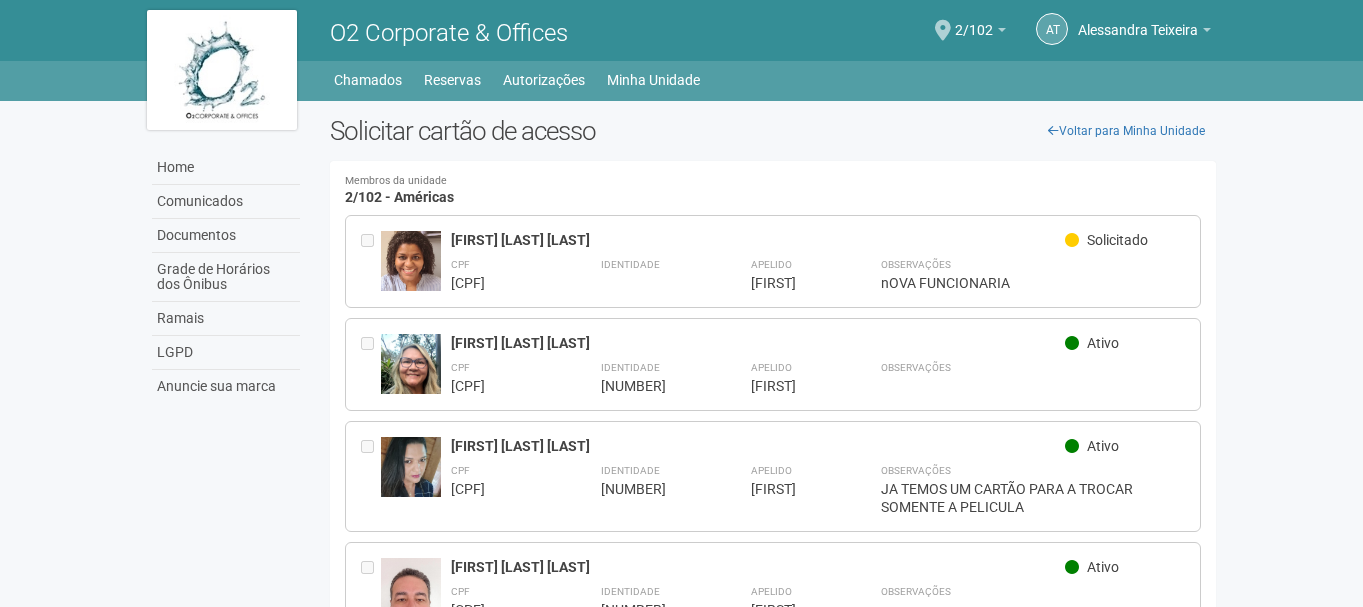 click on "nOVA FUNCIONARIA" at bounding box center (1033, 283) 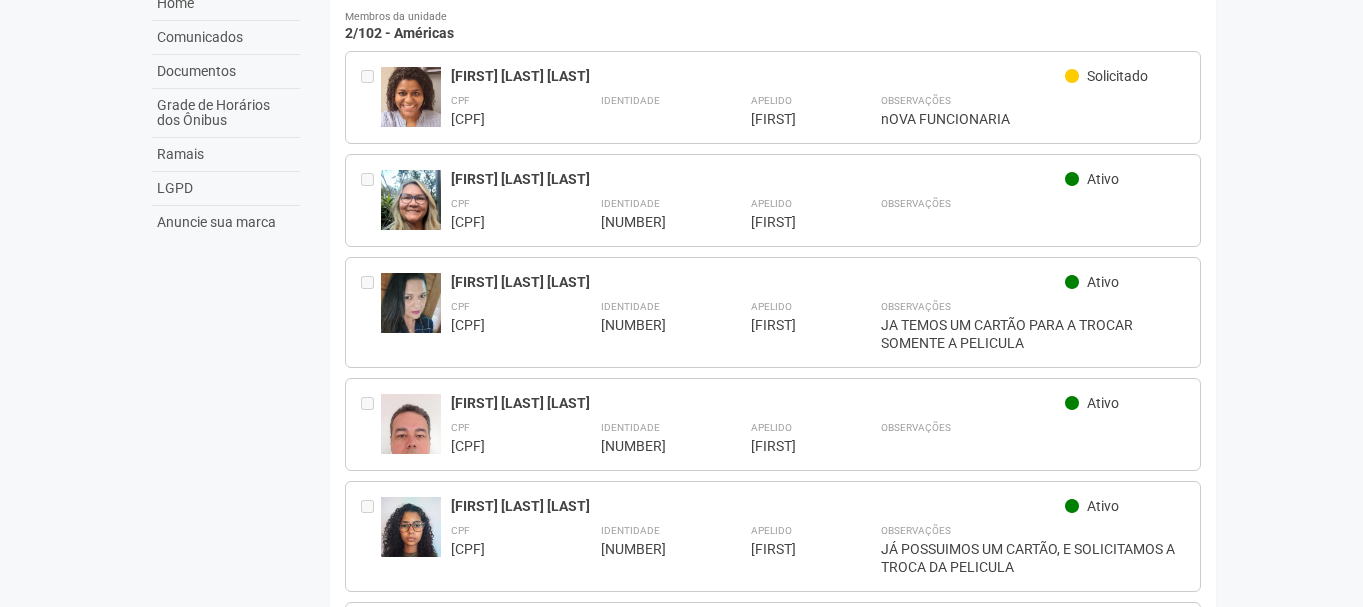 scroll, scrollTop: 33, scrollLeft: 0, axis: vertical 